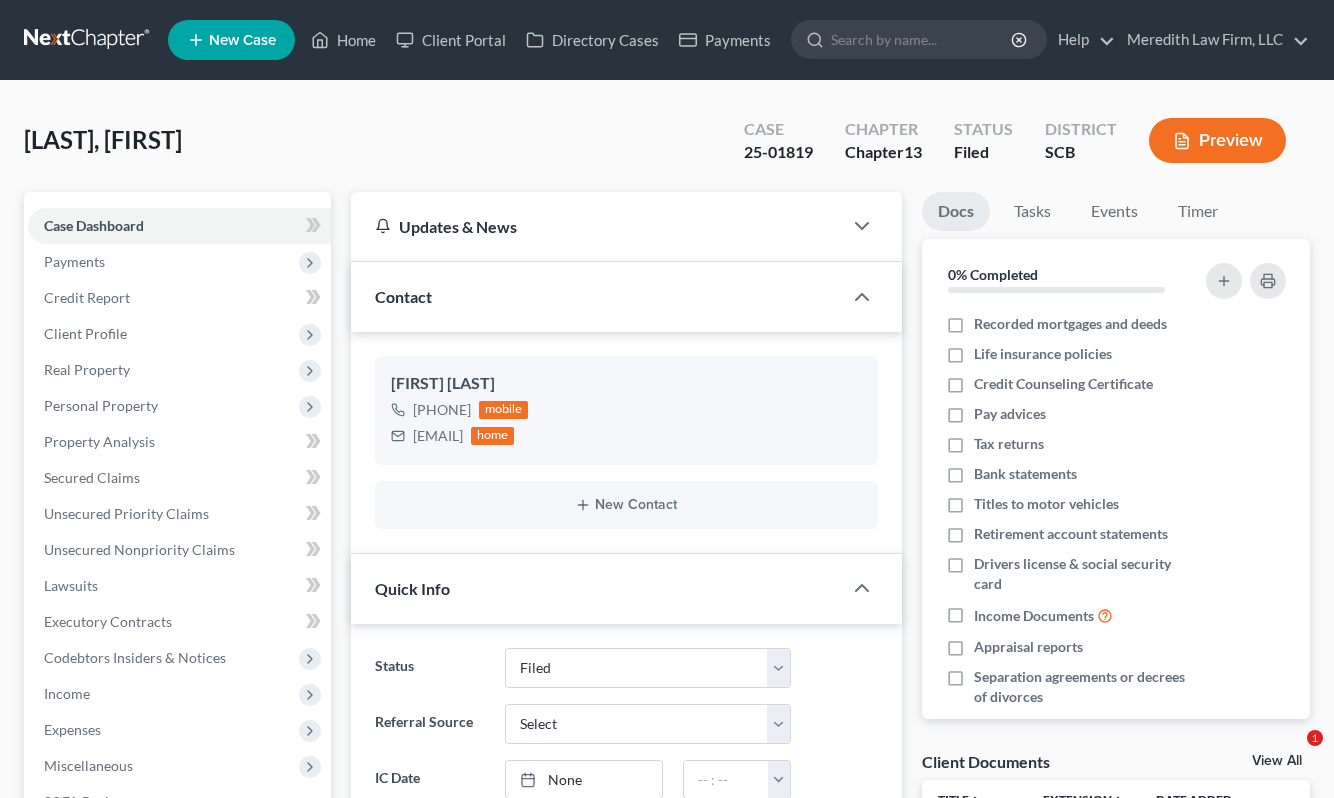 select on "2" 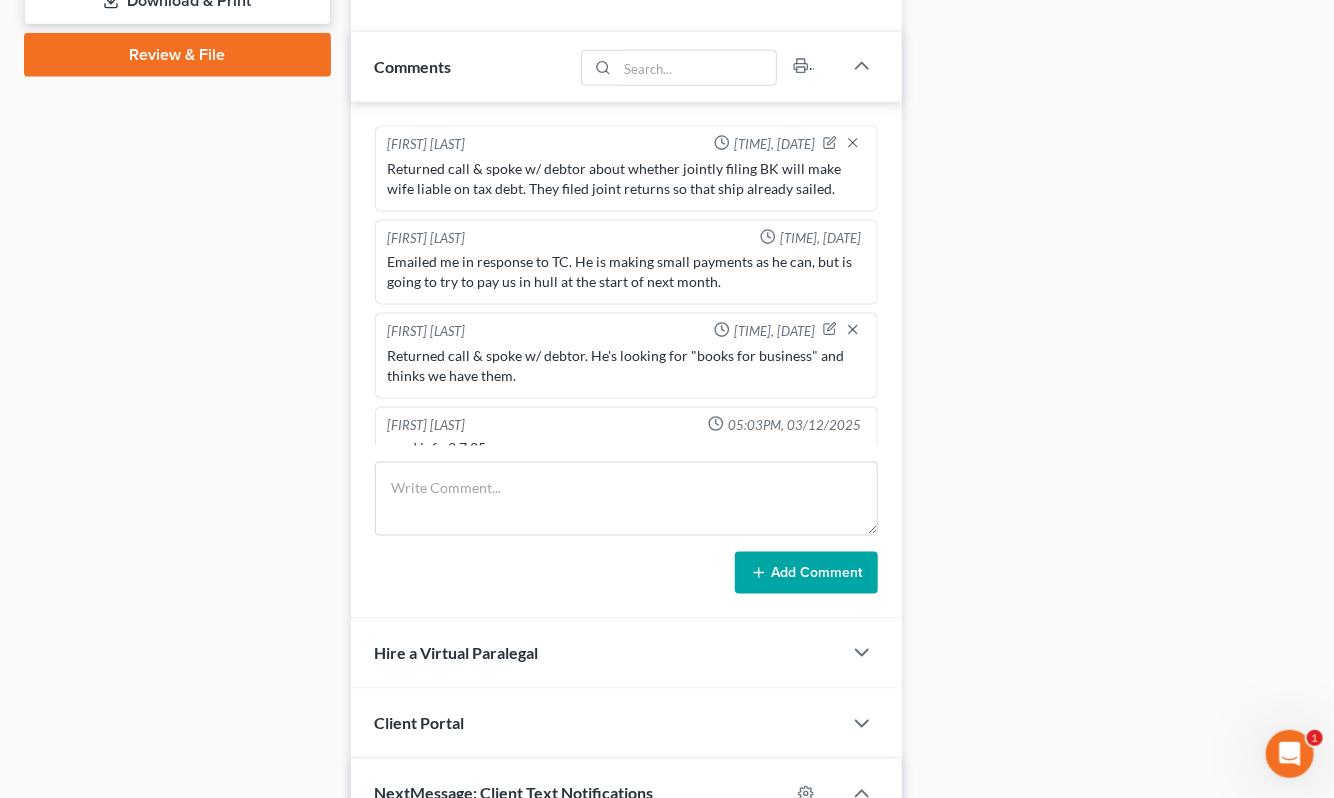 scroll, scrollTop: 0, scrollLeft: 0, axis: both 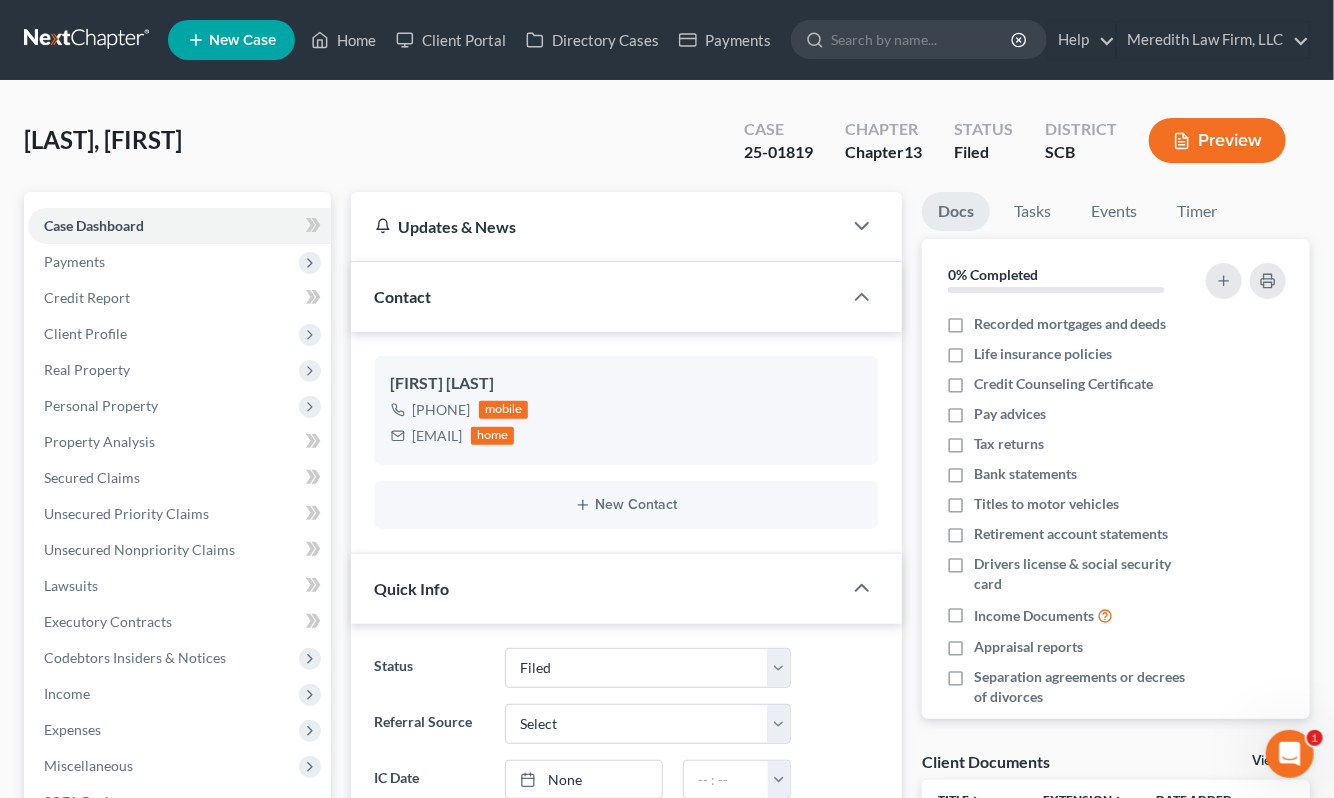 click at bounding box center (88, 40) 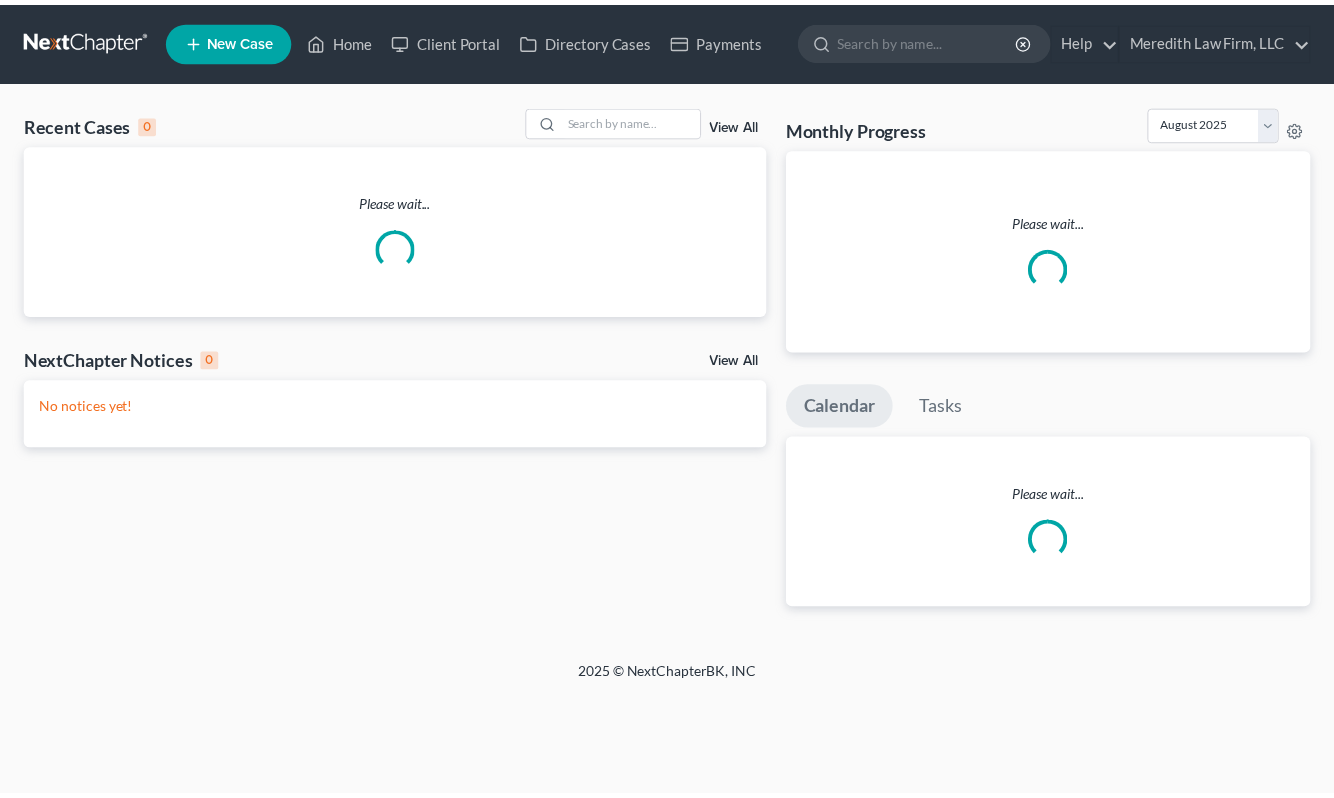 scroll, scrollTop: 0, scrollLeft: 0, axis: both 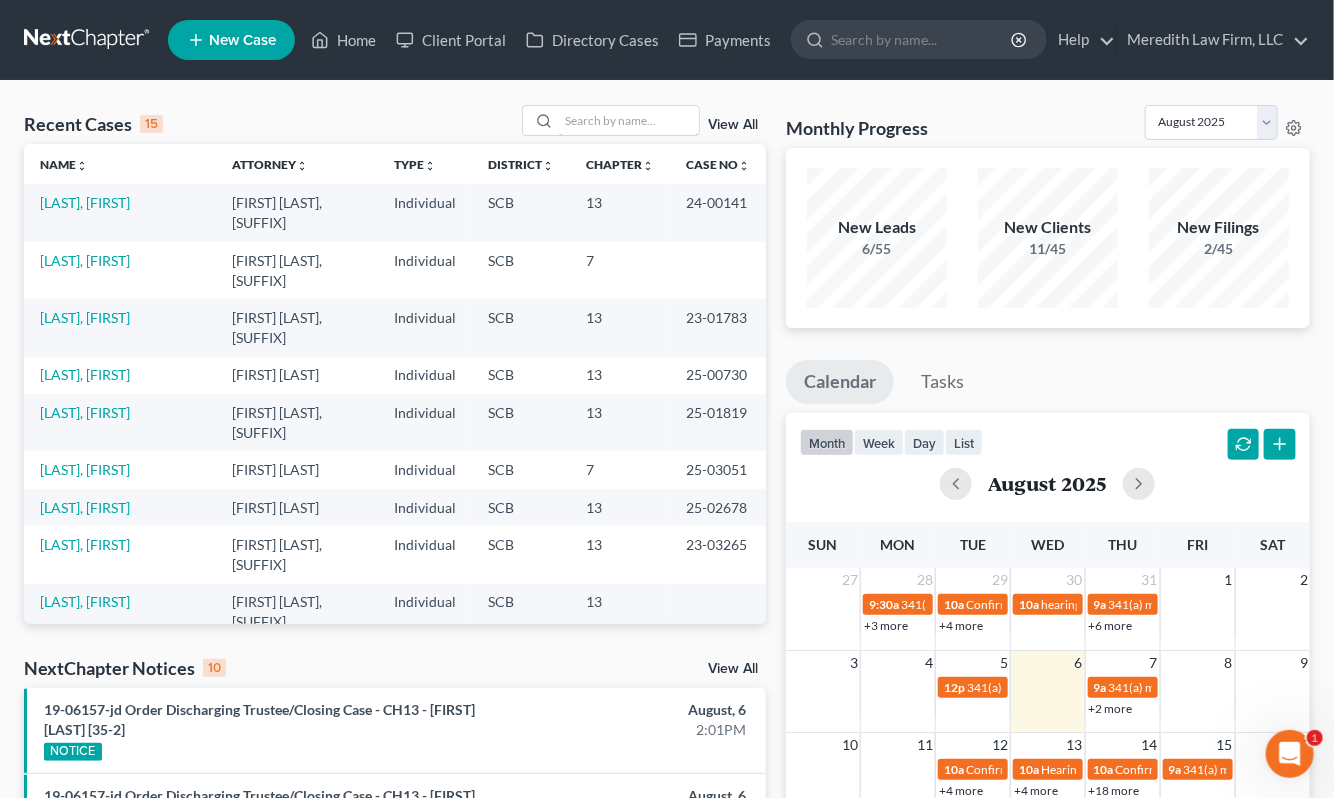 drag, startPoint x: 626, startPoint y: 121, endPoint x: 604, endPoint y: 141, distance: 29.732138 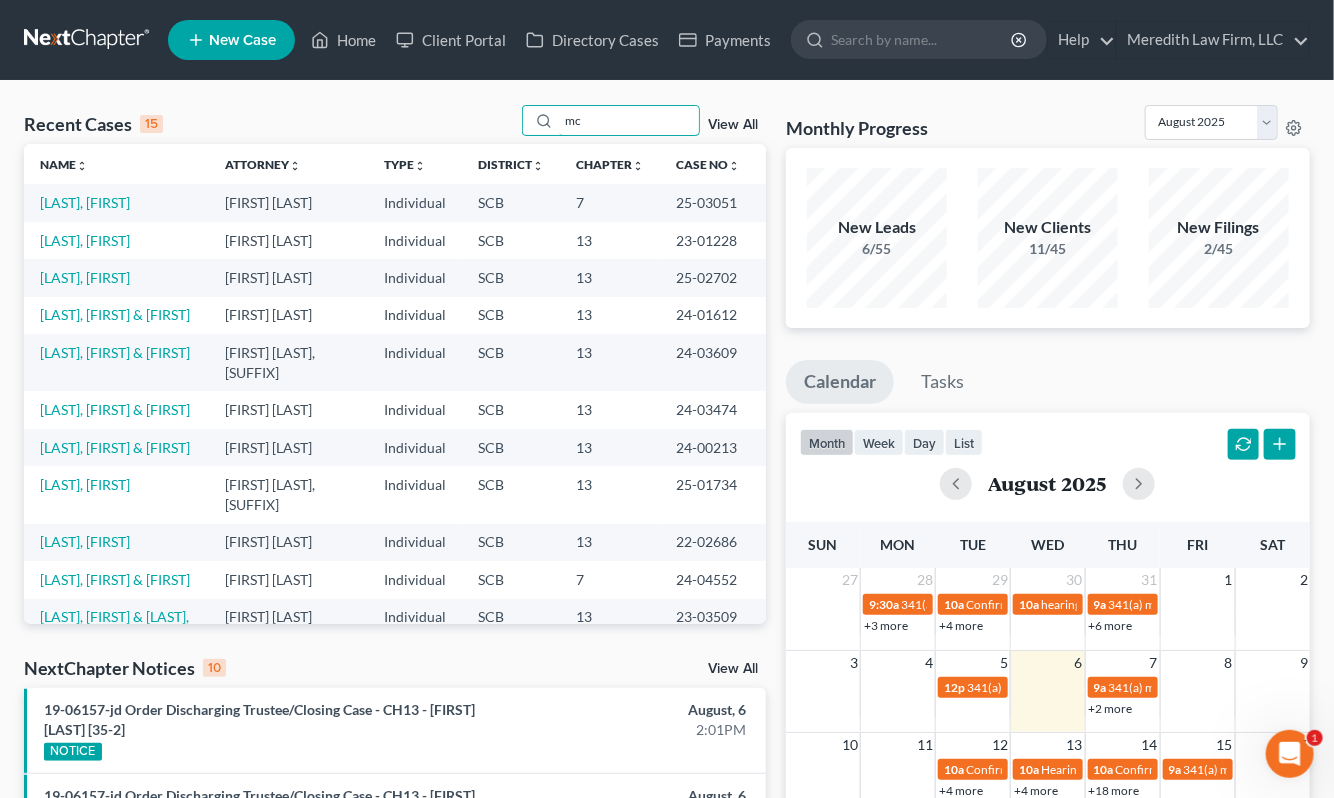 type on "mc" 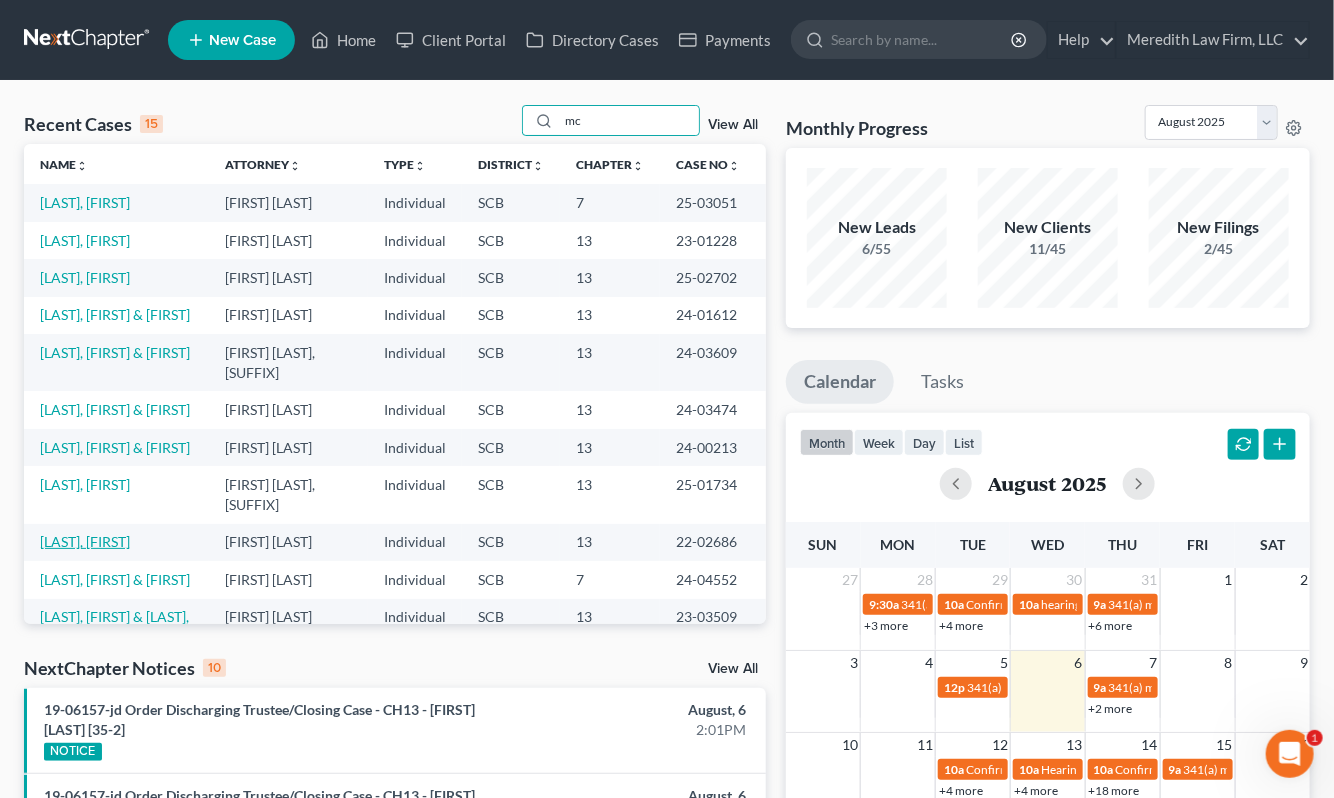 click on "[LAST], [FIRST]" at bounding box center (85, 541) 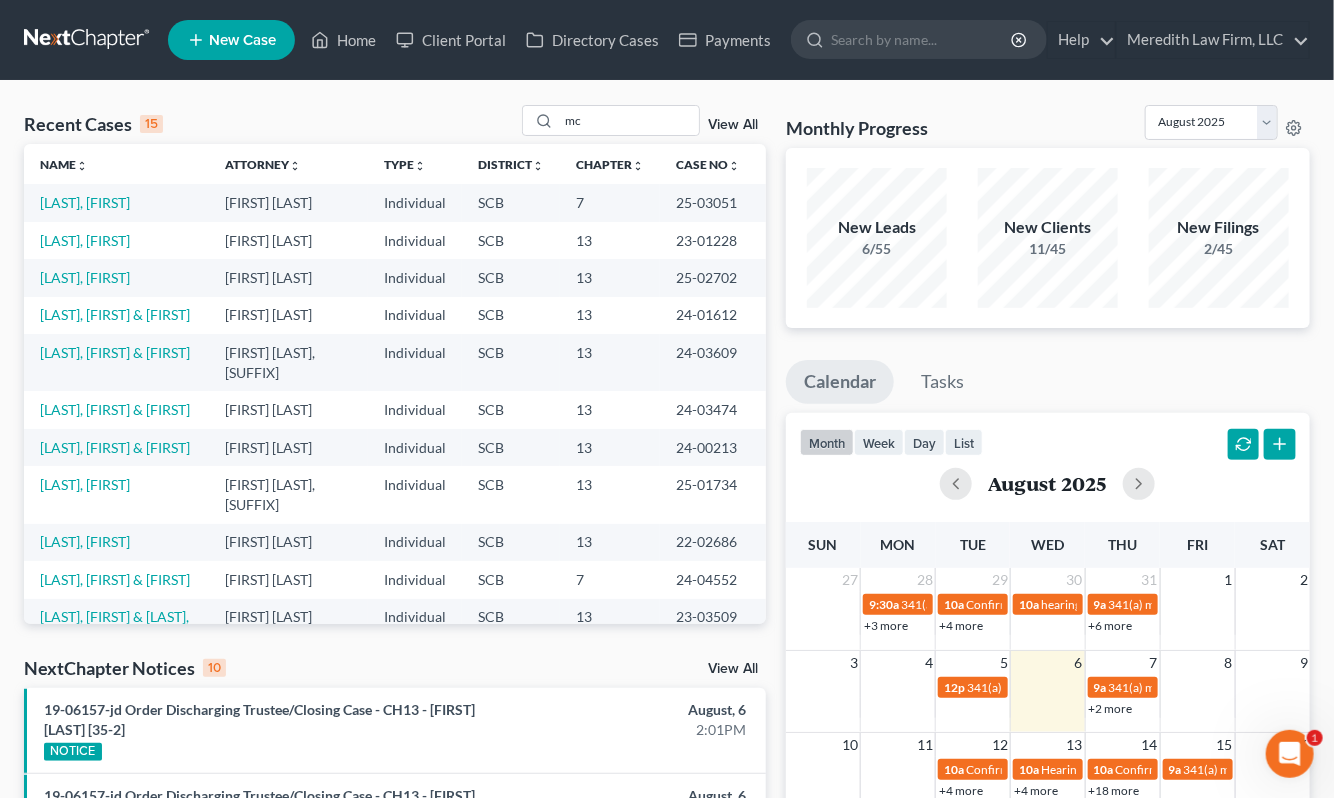 select on "2" 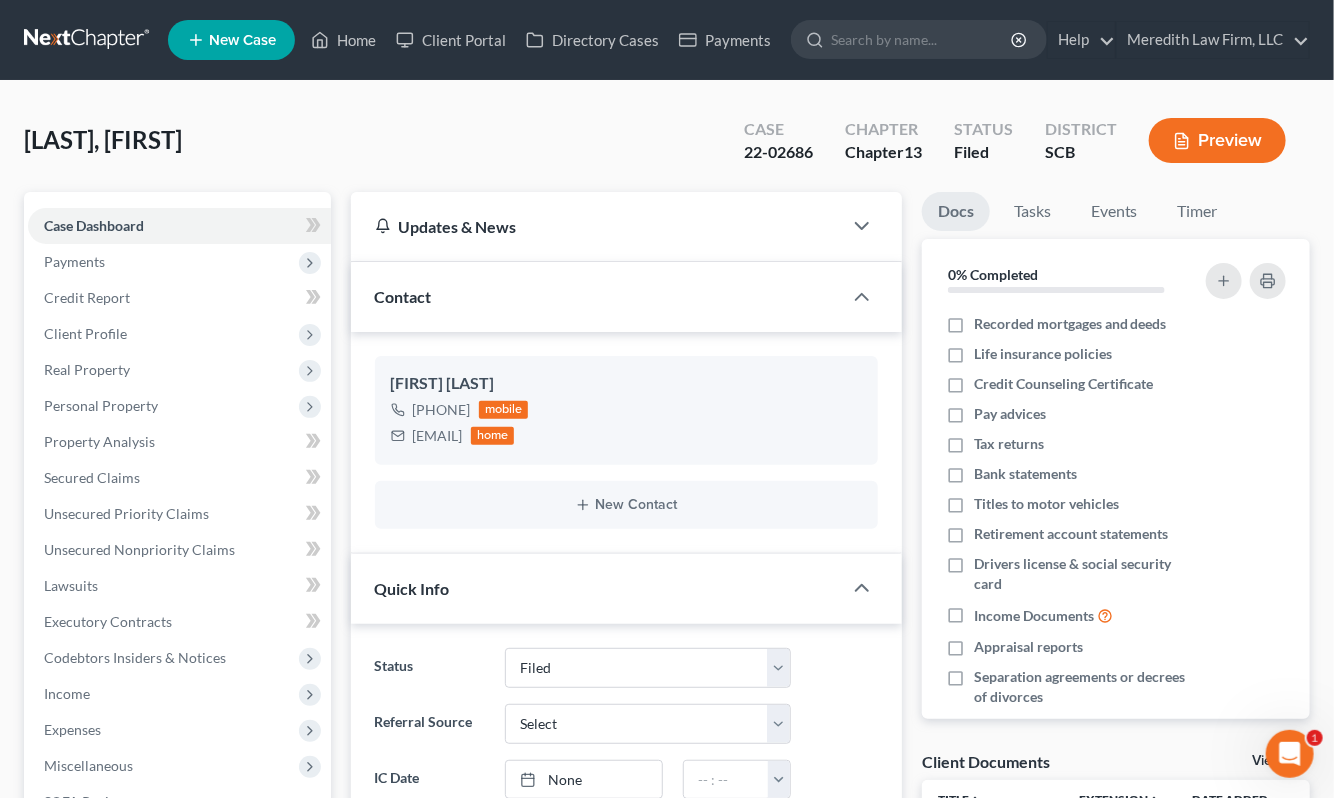 select on "2" 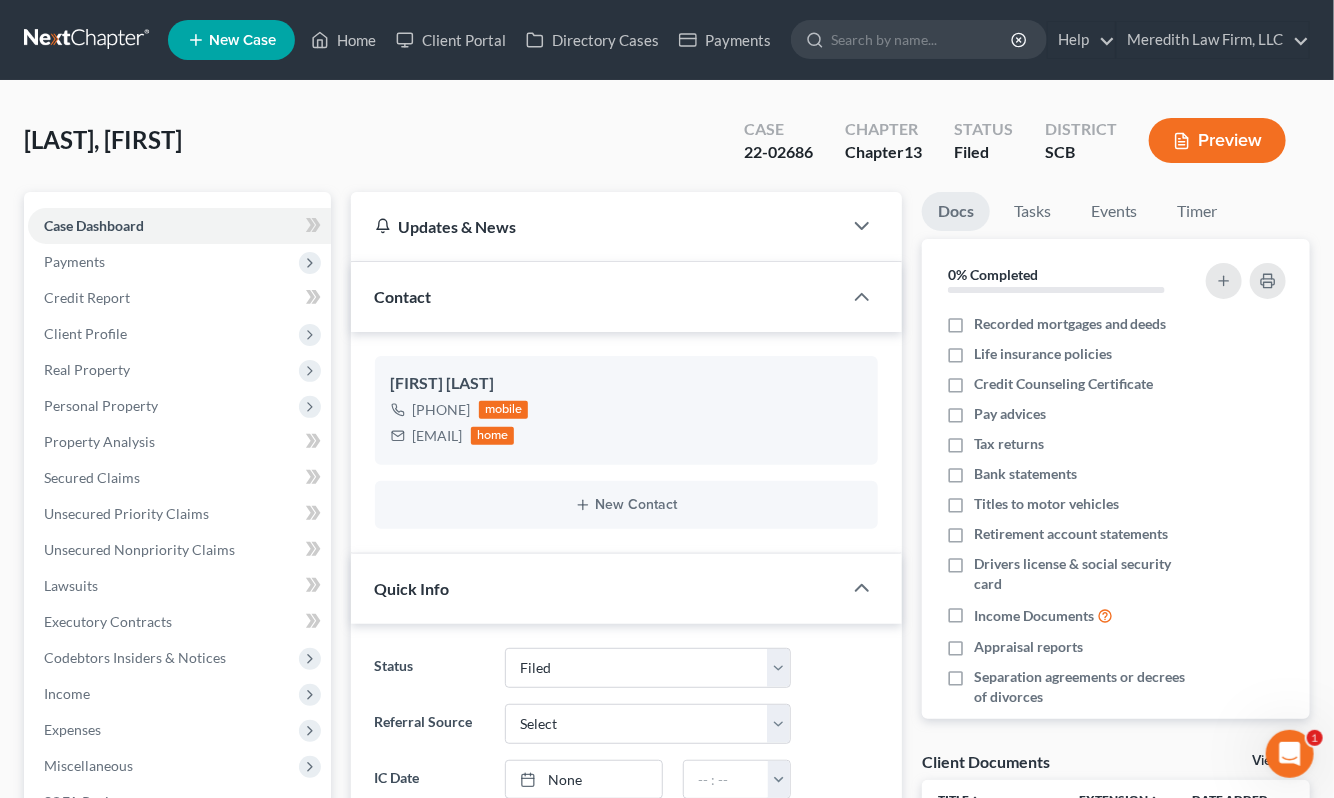 scroll, scrollTop: 767, scrollLeft: 0, axis: vertical 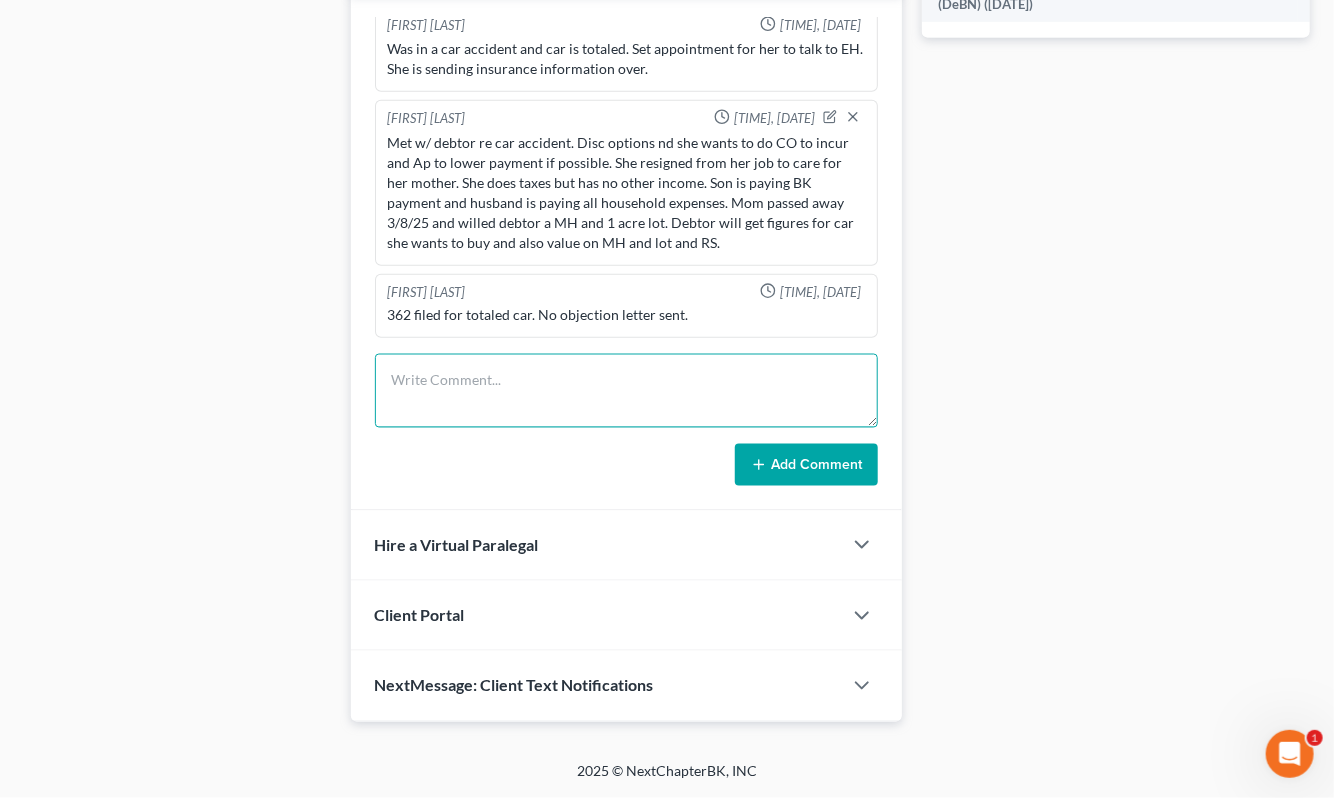 click at bounding box center (626, 391) 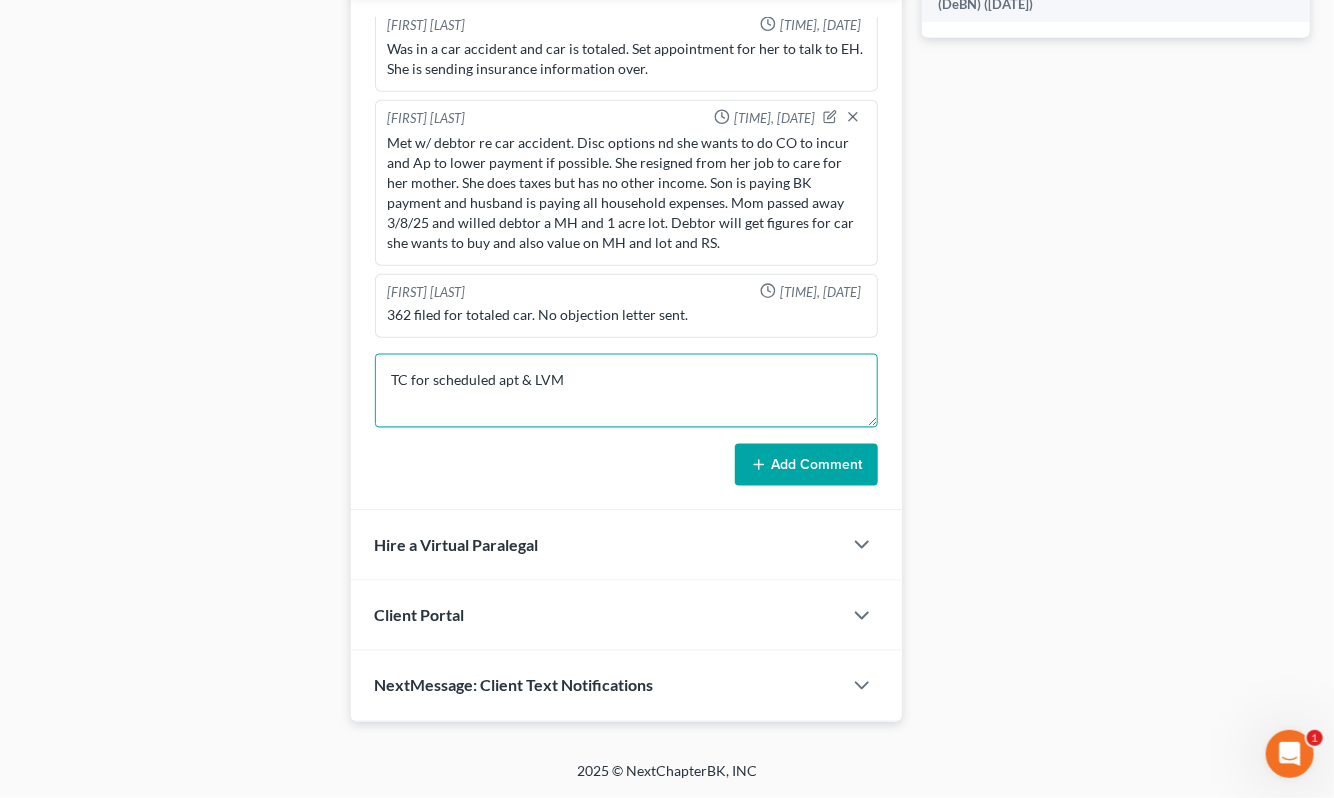 click on "TC for scheduled apt  & LVM" at bounding box center (626, 391) 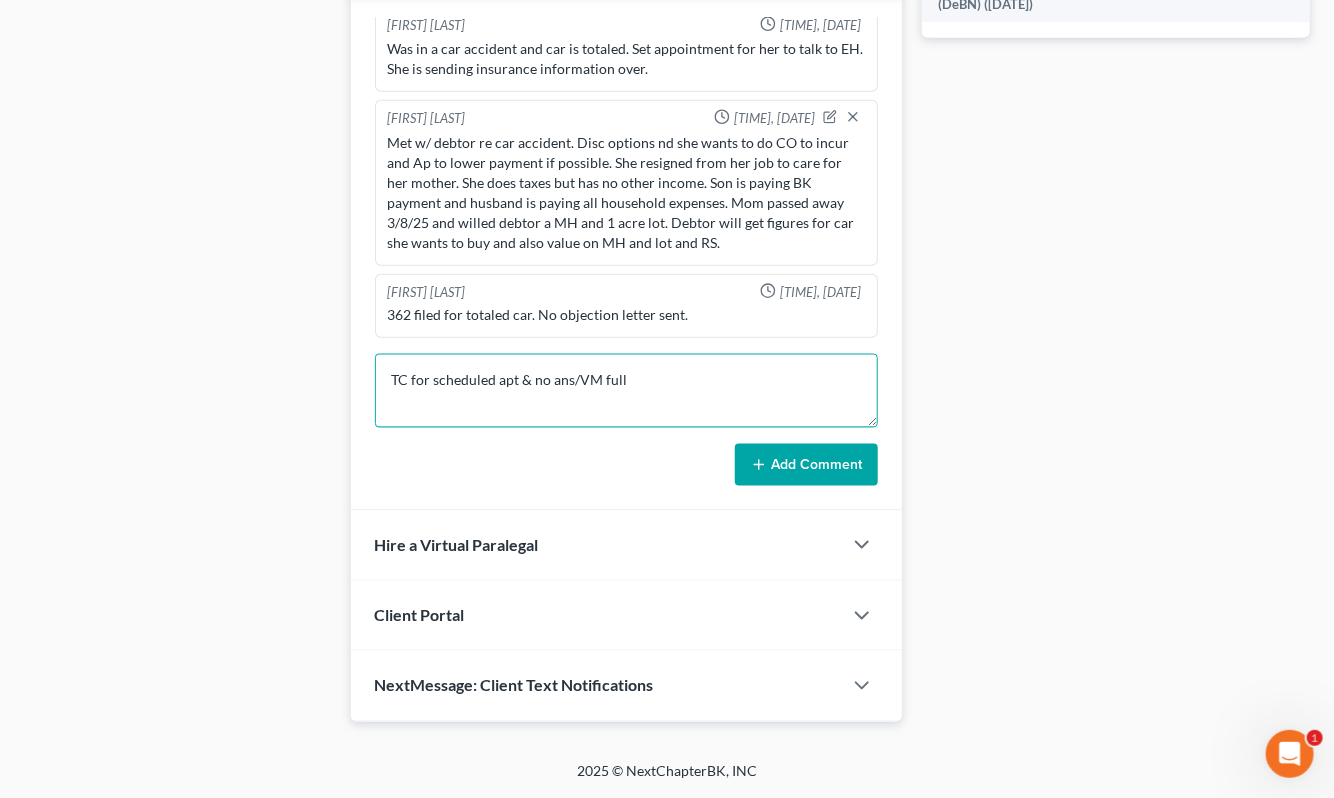 type on "TC for scheduled apt & no ans/VM full" 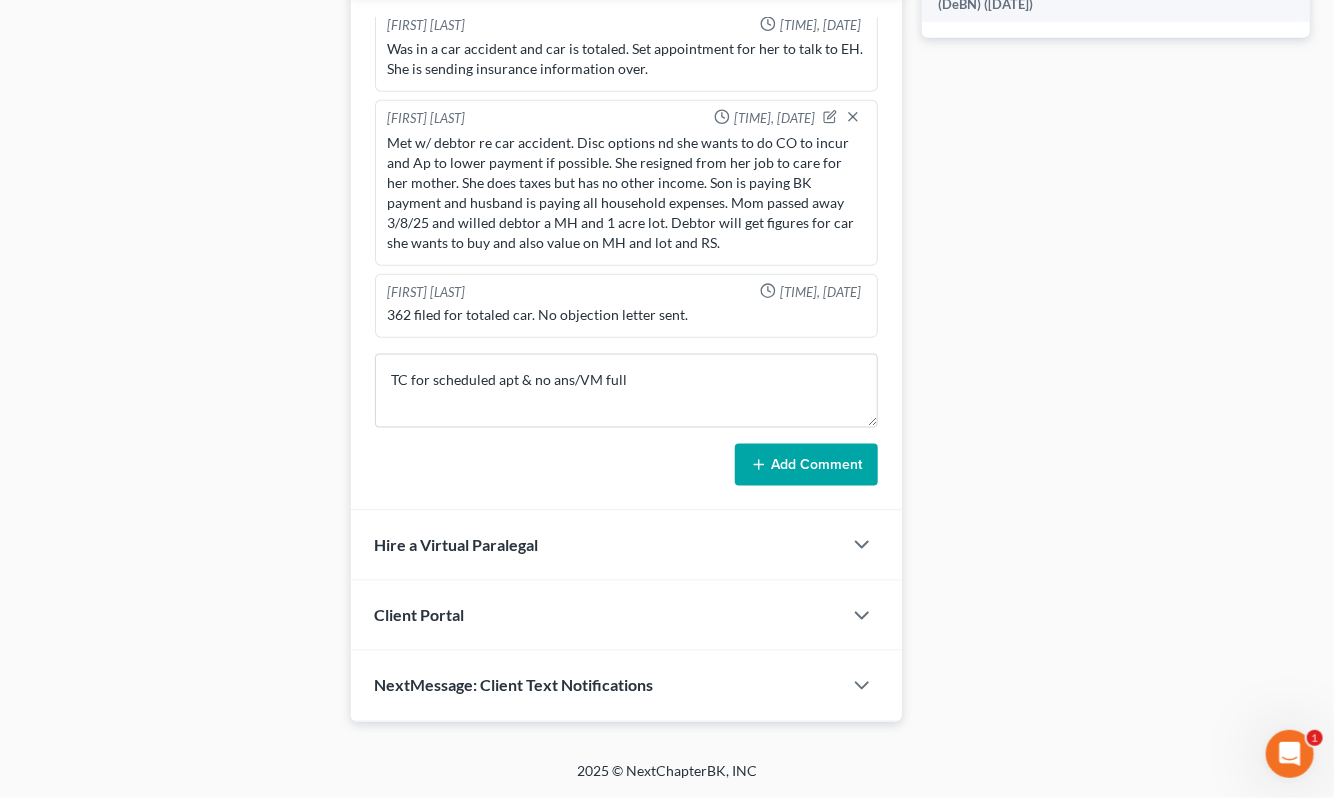 click on "Add Comment" at bounding box center (806, 465) 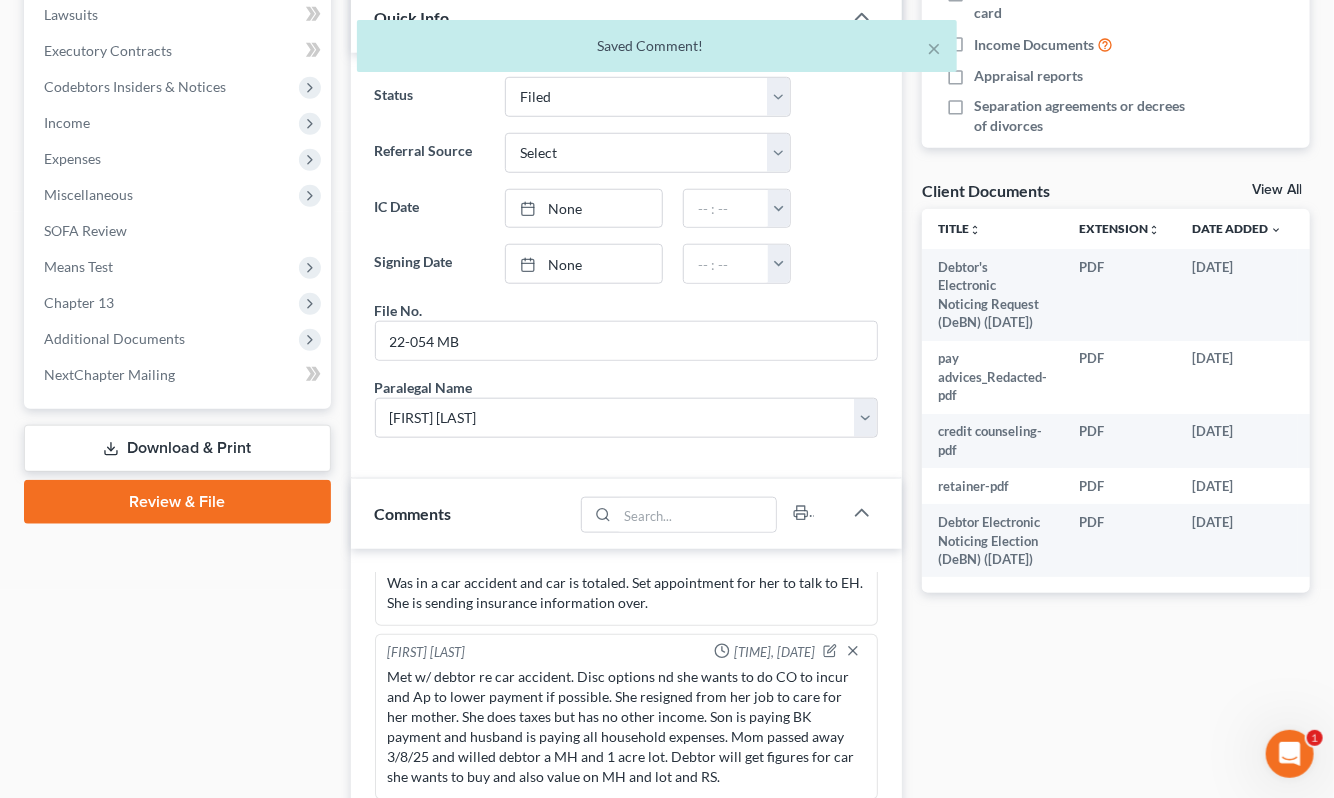 scroll, scrollTop: 10, scrollLeft: 0, axis: vertical 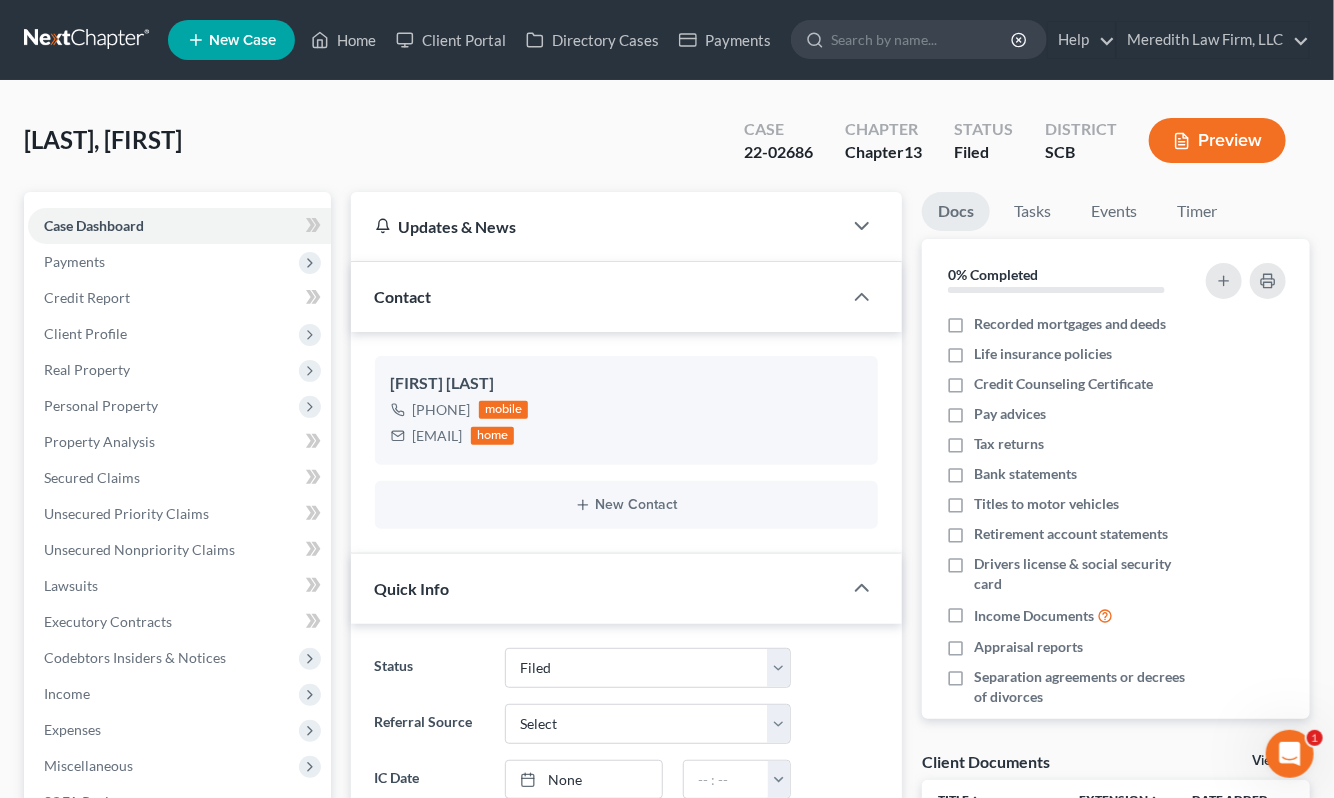 click at bounding box center (88, 40) 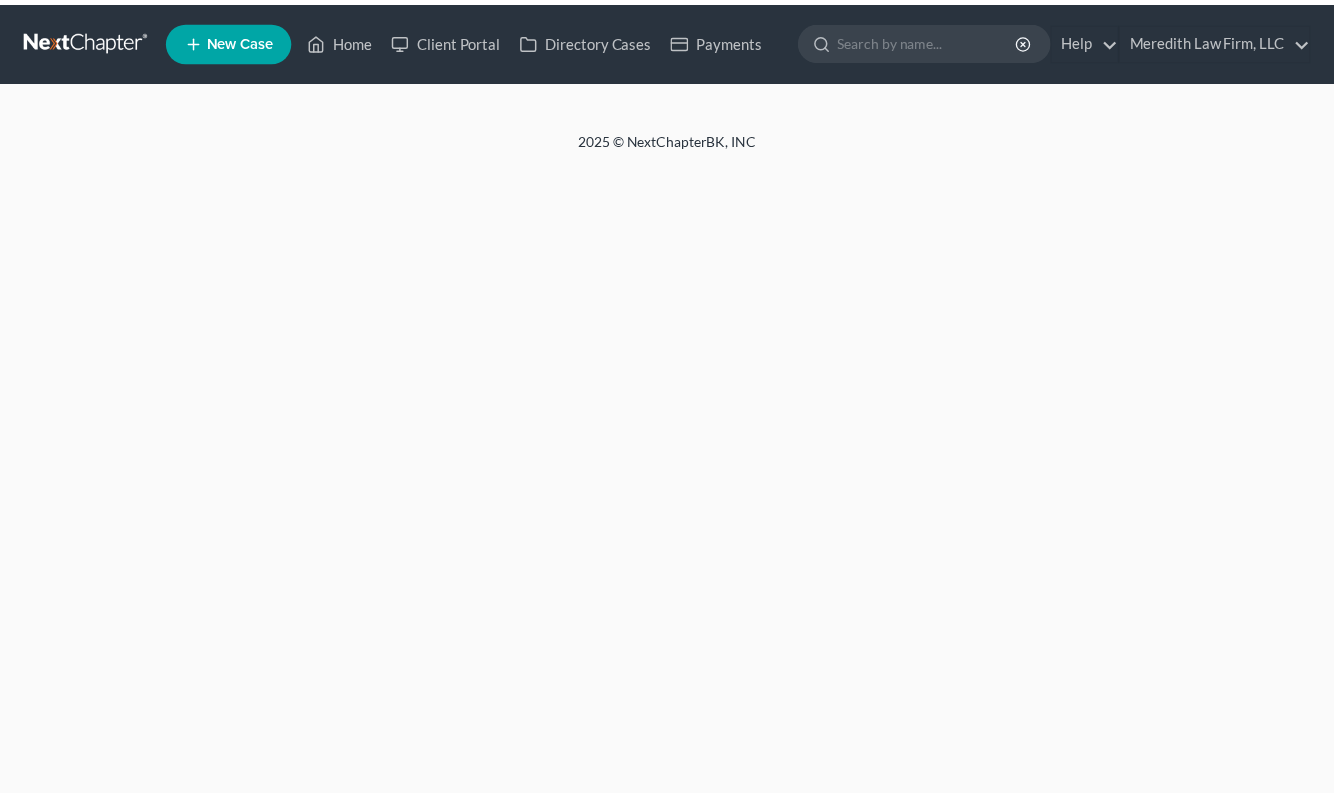 scroll, scrollTop: 0, scrollLeft: 0, axis: both 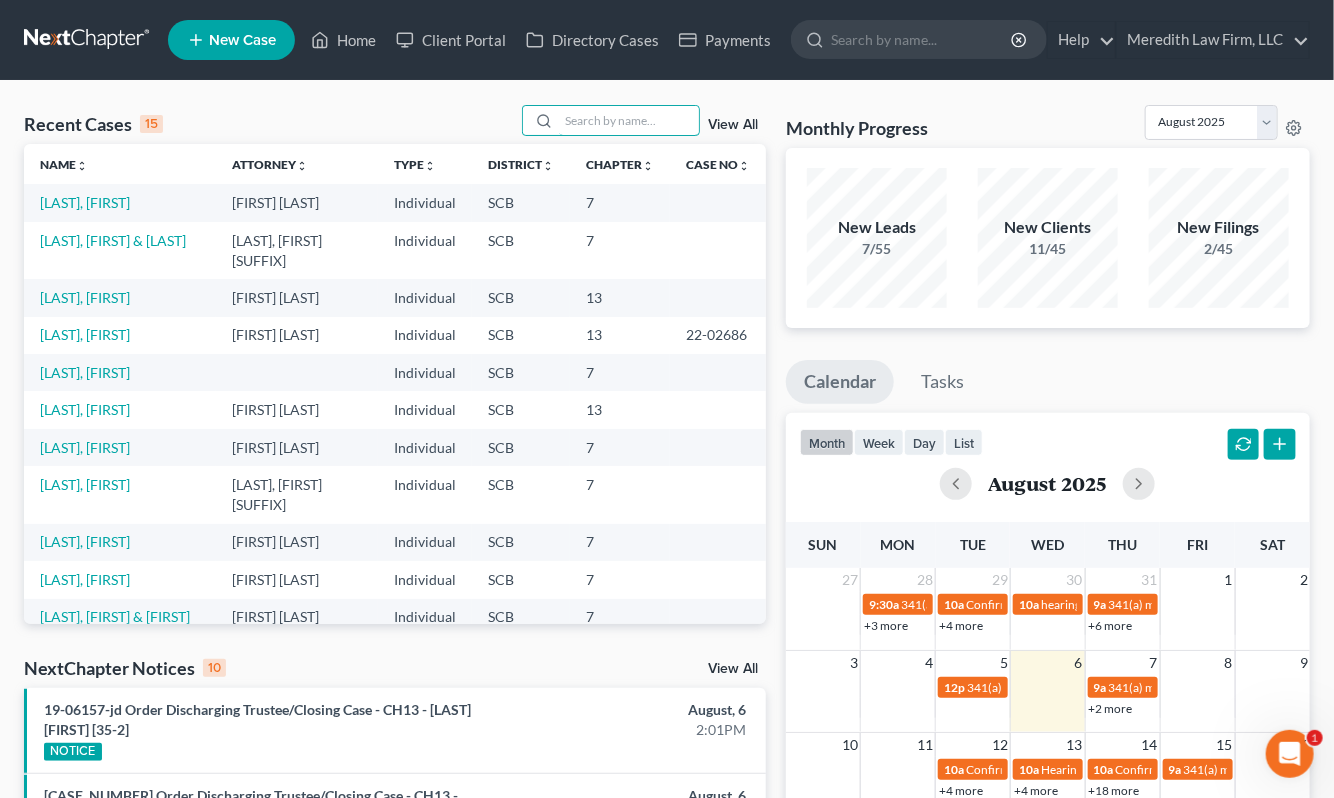 click at bounding box center (629, 120) 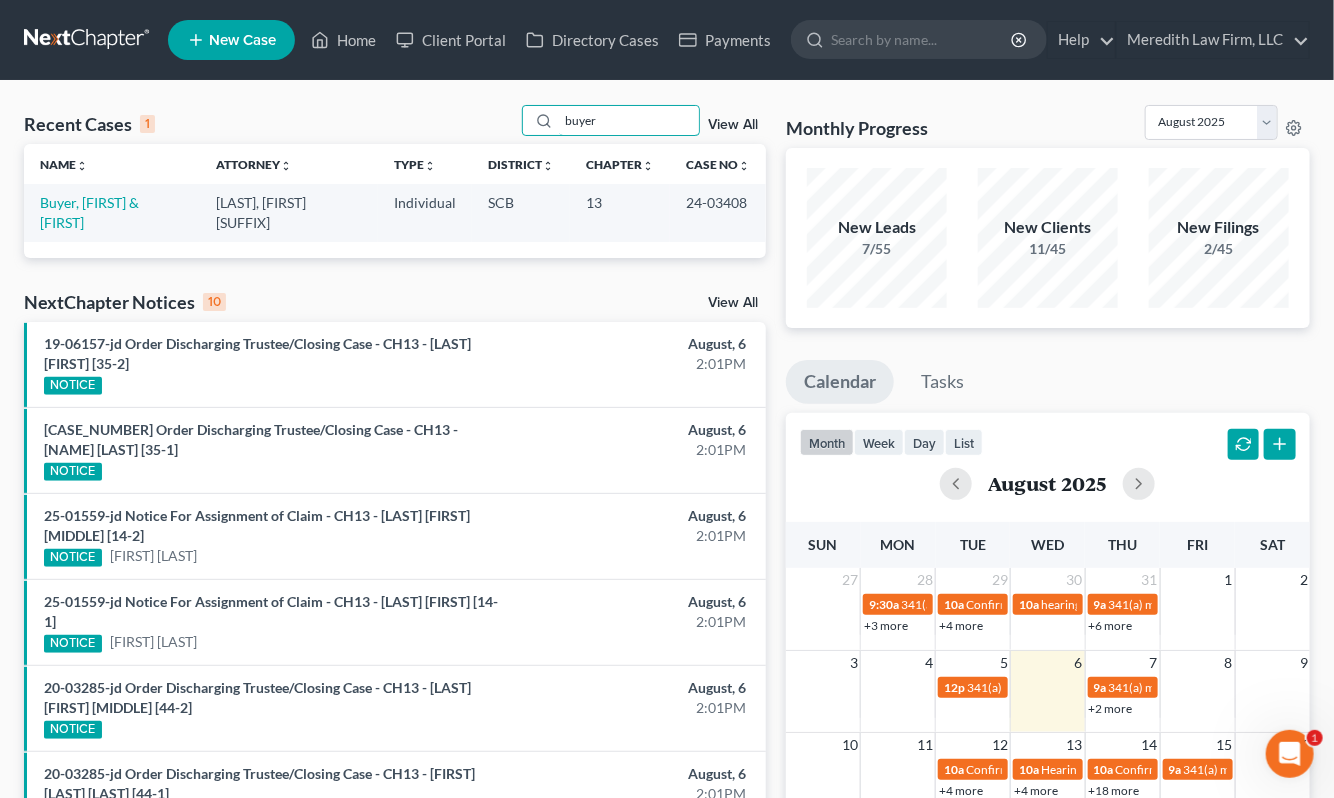 type on "buyer" 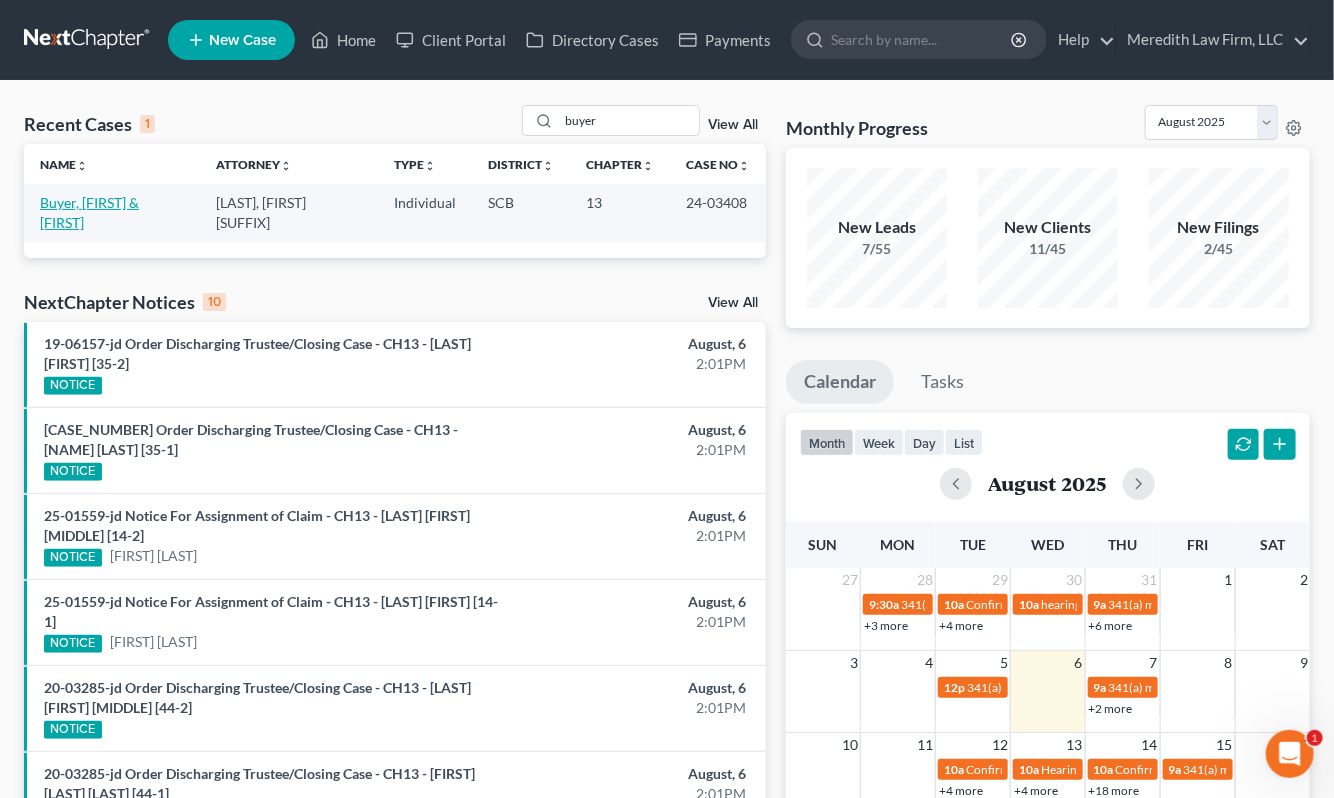 click on "Buyer, [FIRST] & [FIRST]" at bounding box center [89, 212] 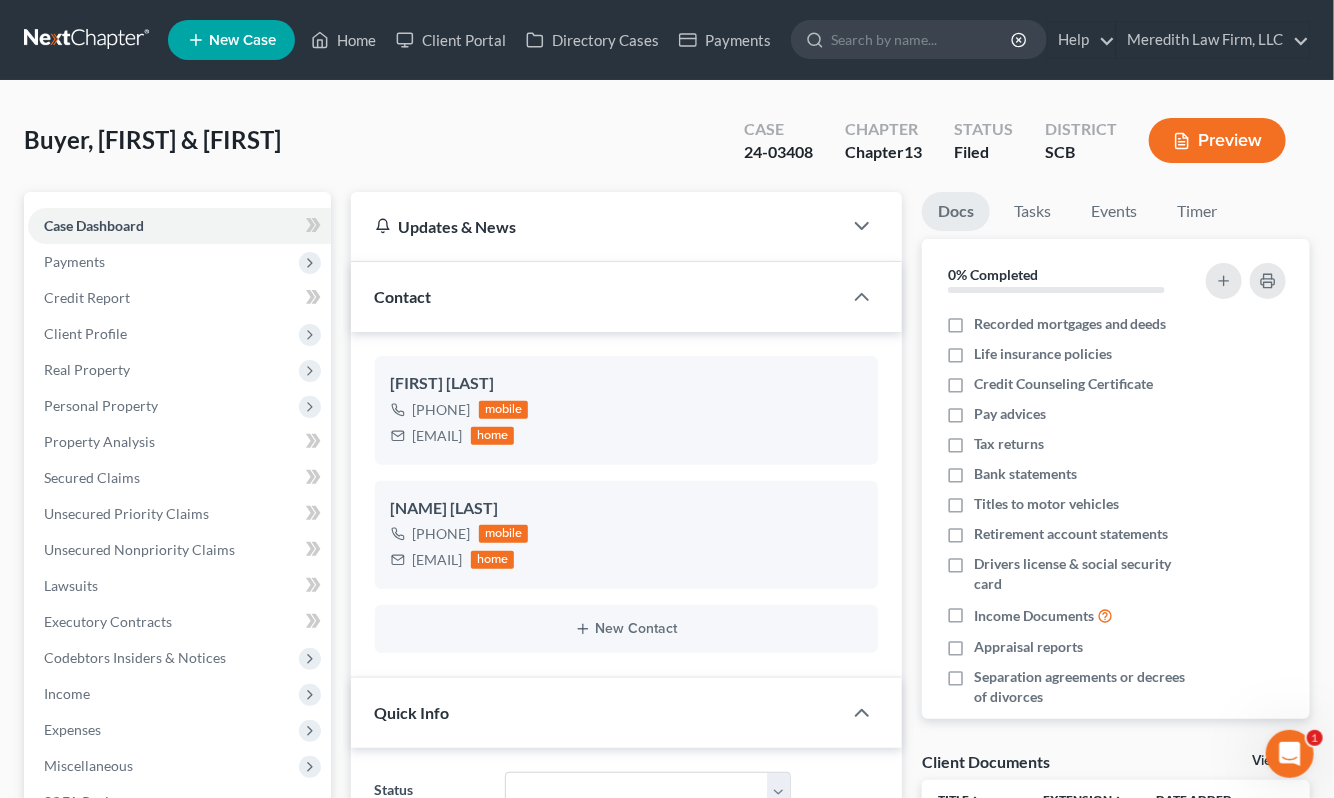 select on "0" 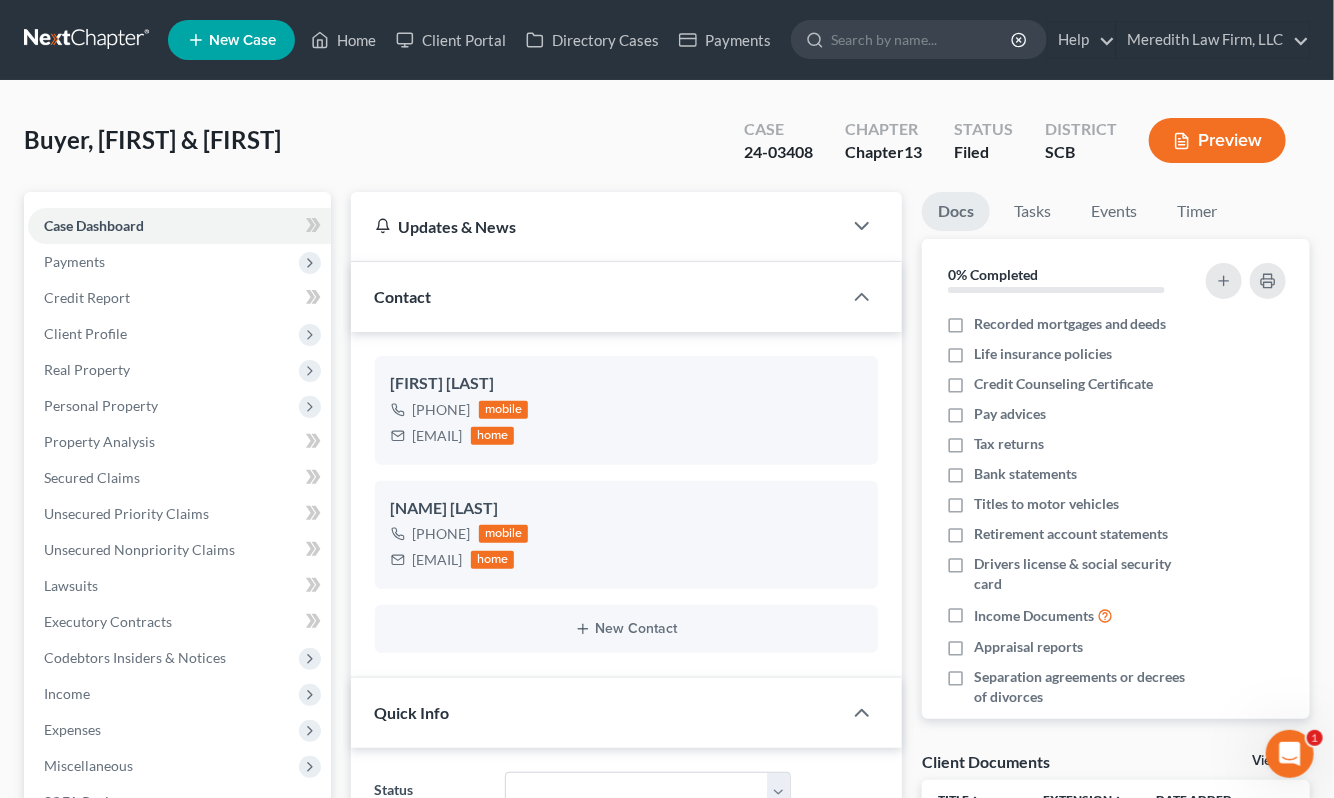 scroll, scrollTop: 733, scrollLeft: 0, axis: vertical 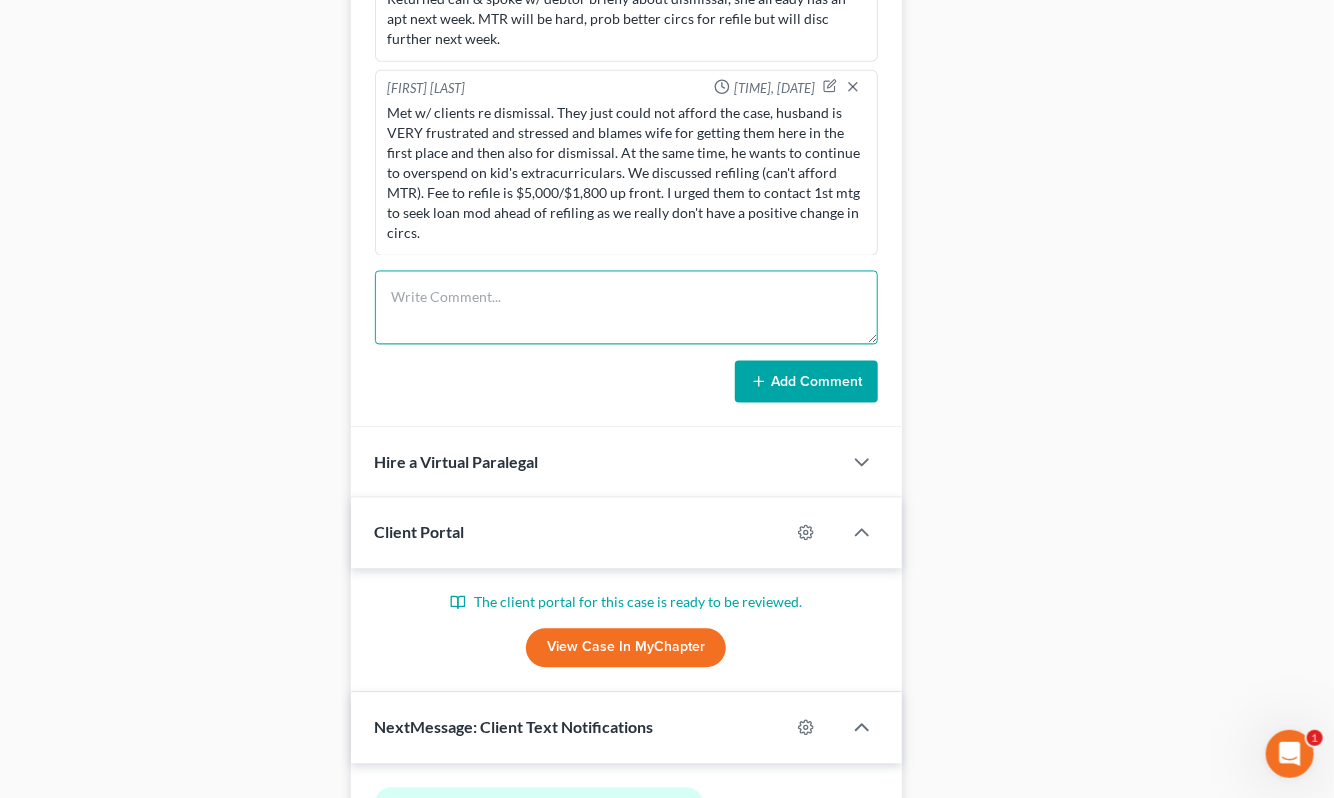 click at bounding box center (626, 308) 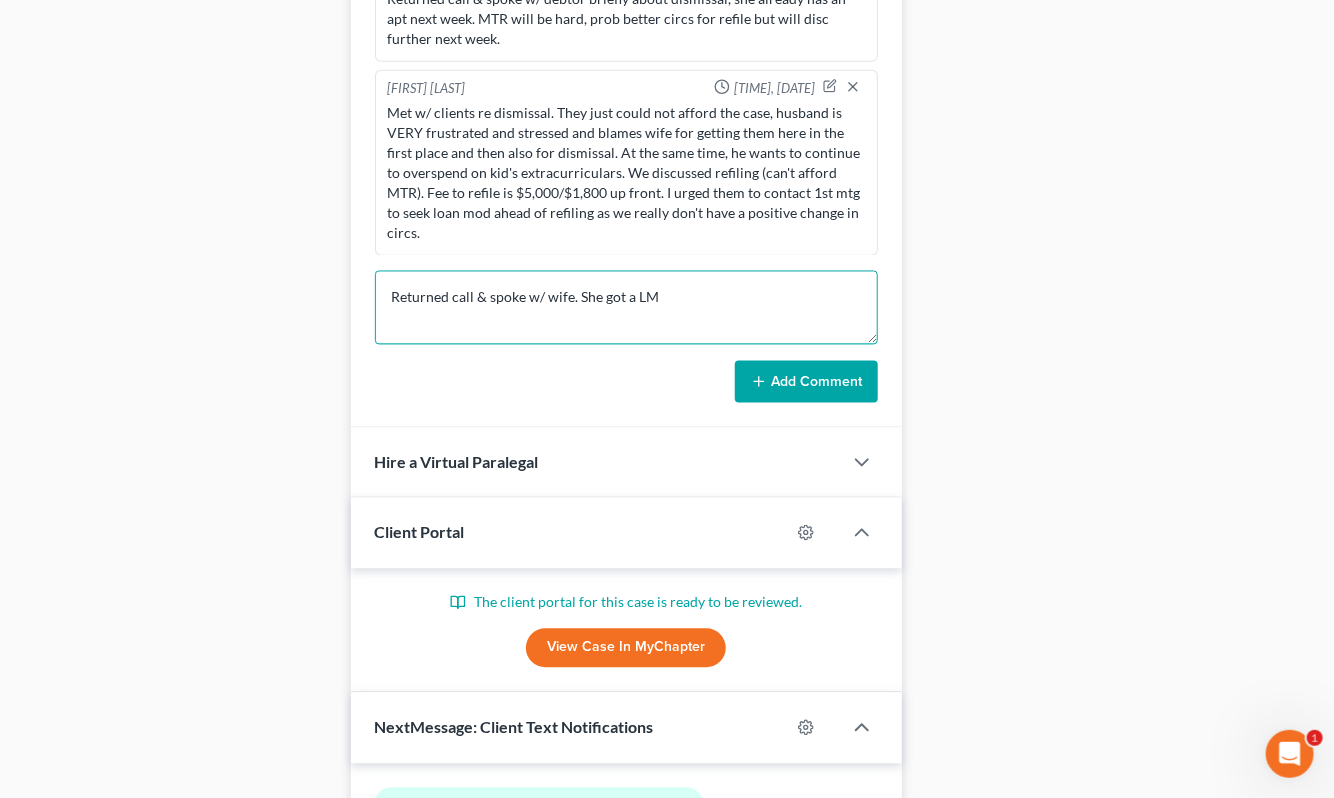 click on "Returned call & spoke w/ wife. She got a LM" at bounding box center (626, 308) 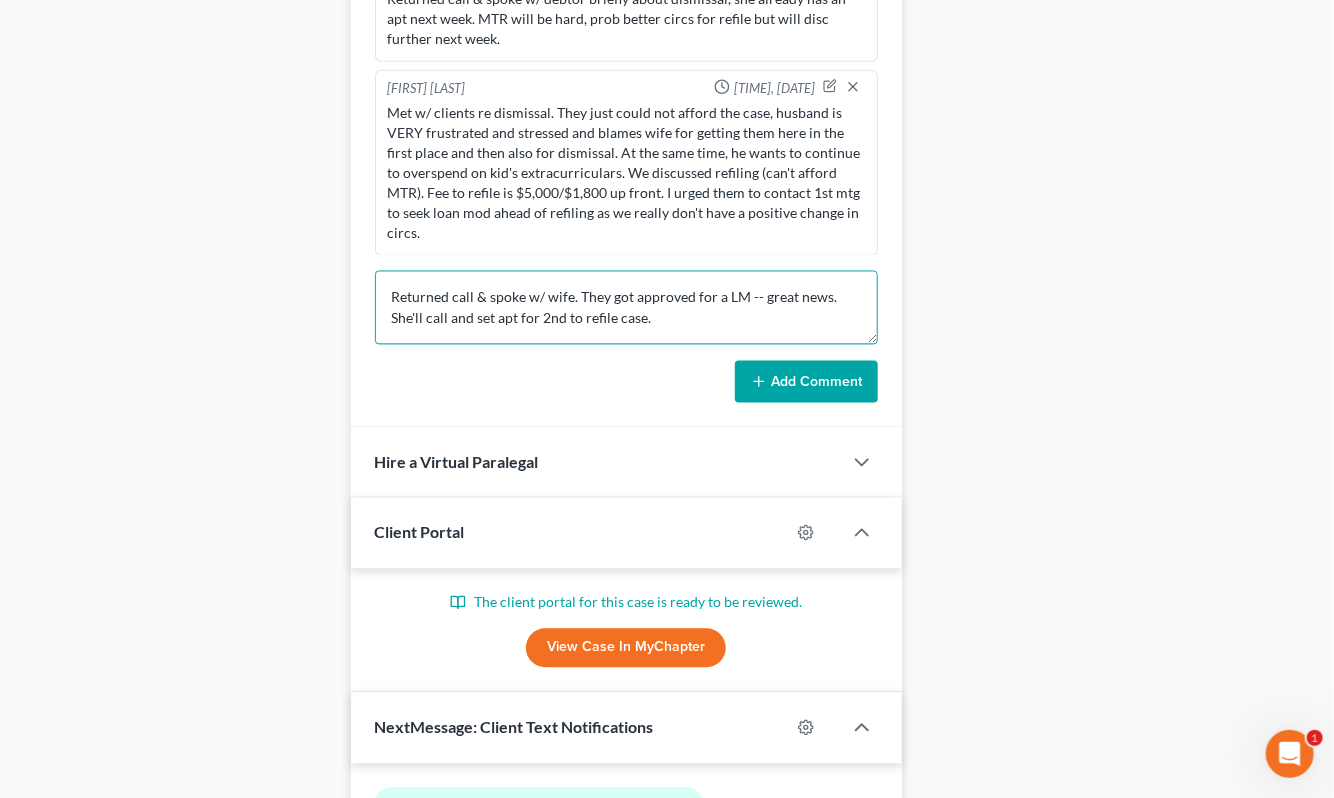 type on "Returned call & spoke w/ wife. They got approved for a LM -- great news. She'll call and set apt for 2nd to refile case." 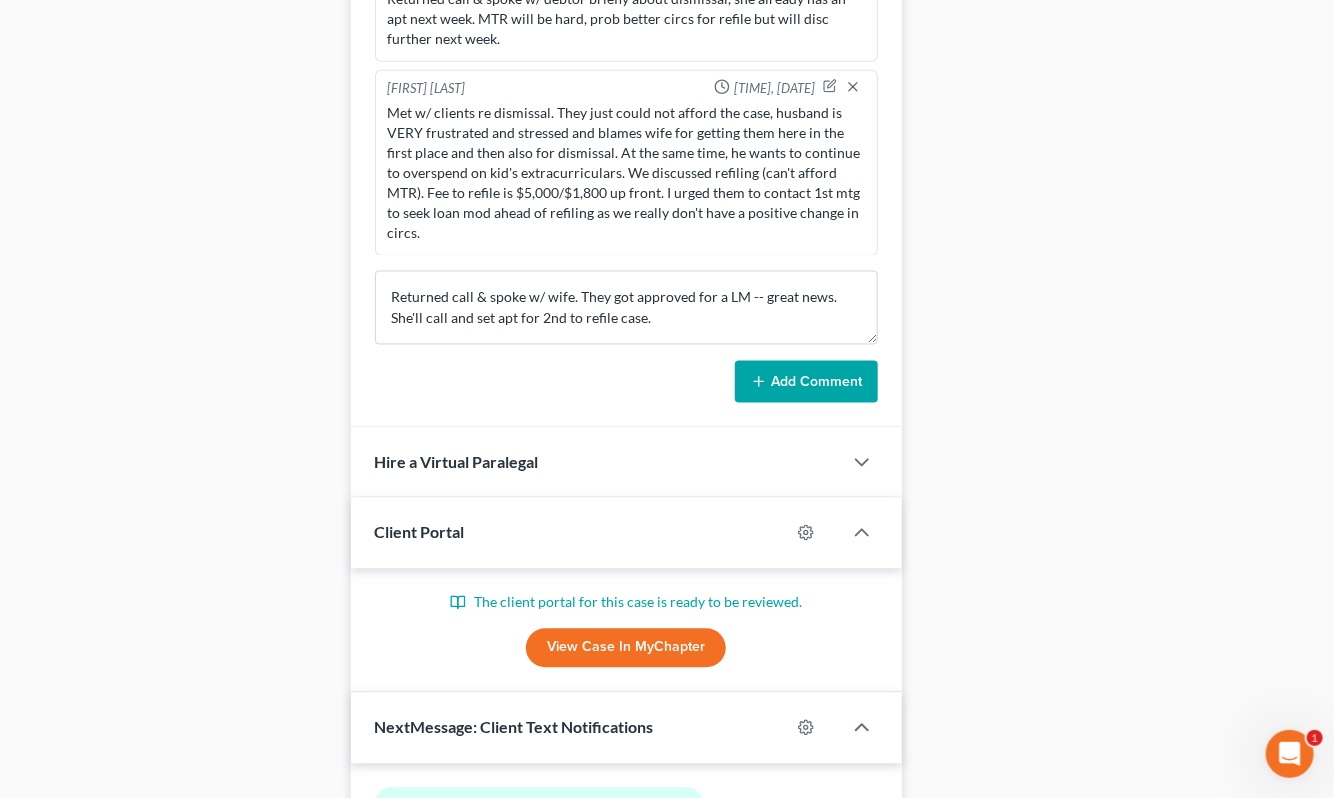 click on "Add Comment" at bounding box center (806, 382) 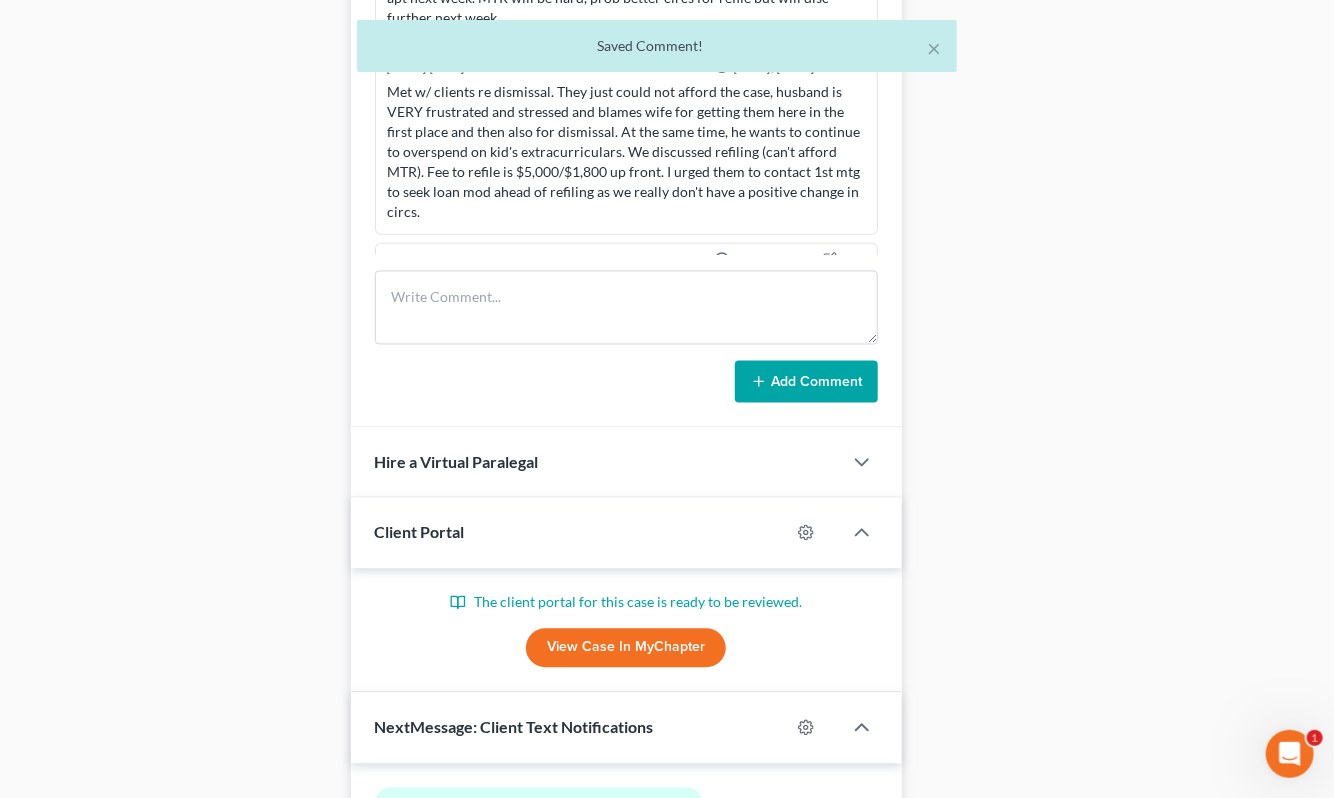 scroll, scrollTop: 827, scrollLeft: 0, axis: vertical 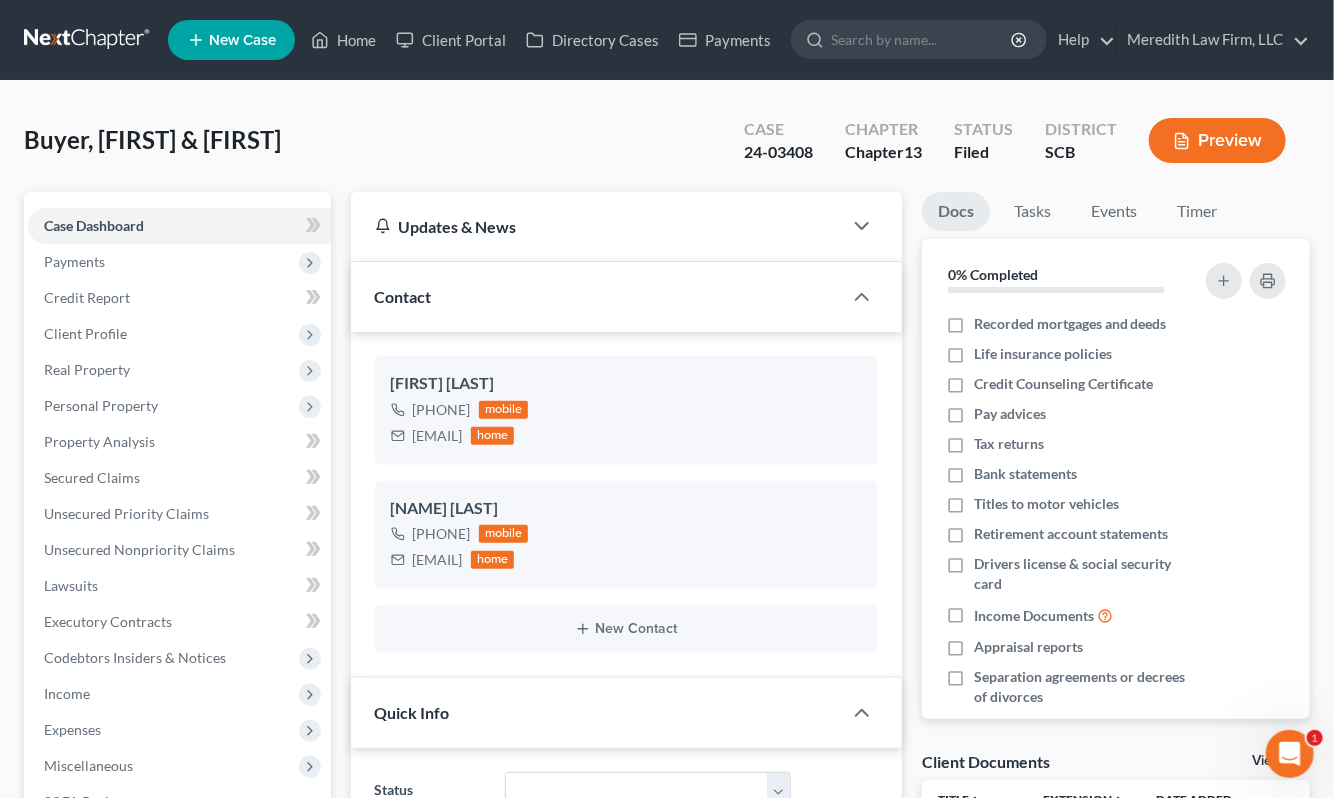 click at bounding box center (922, 39) 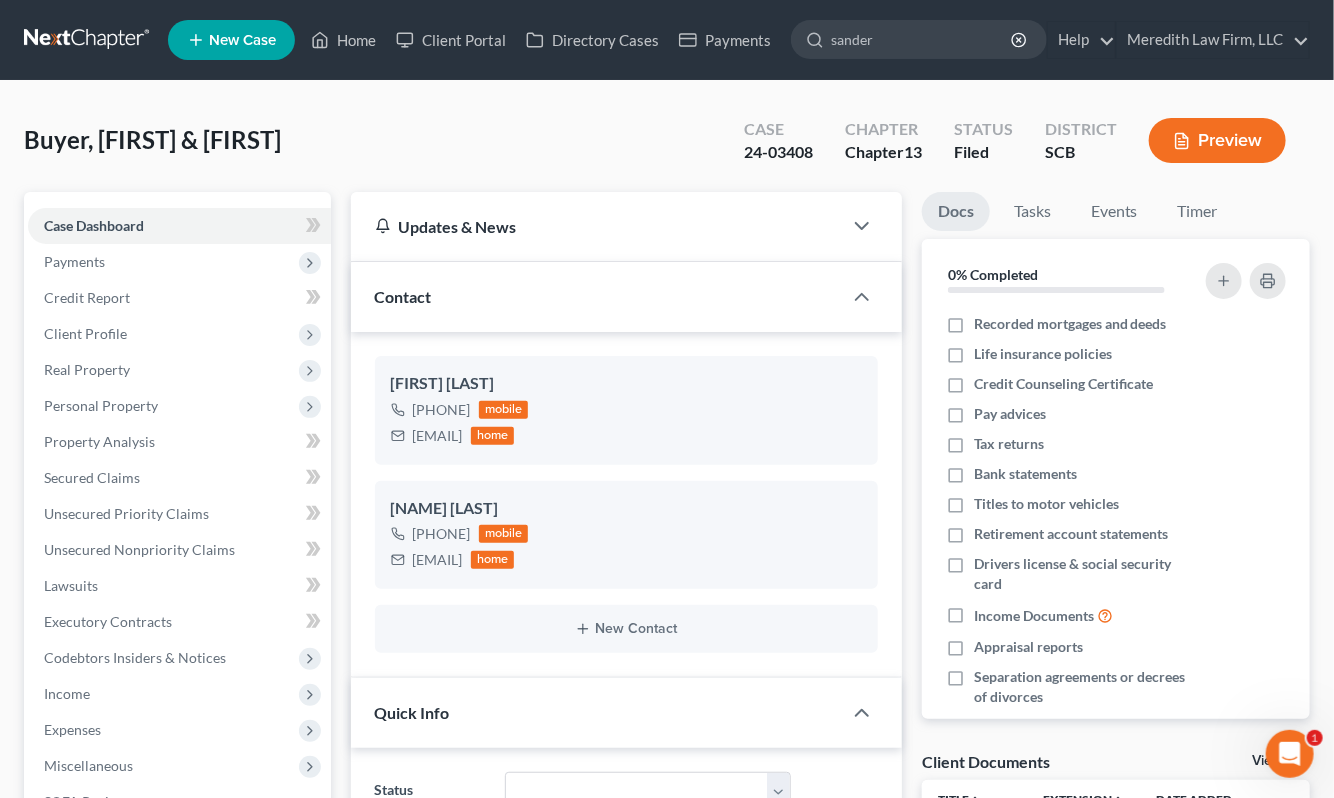 type on "[LAST]" 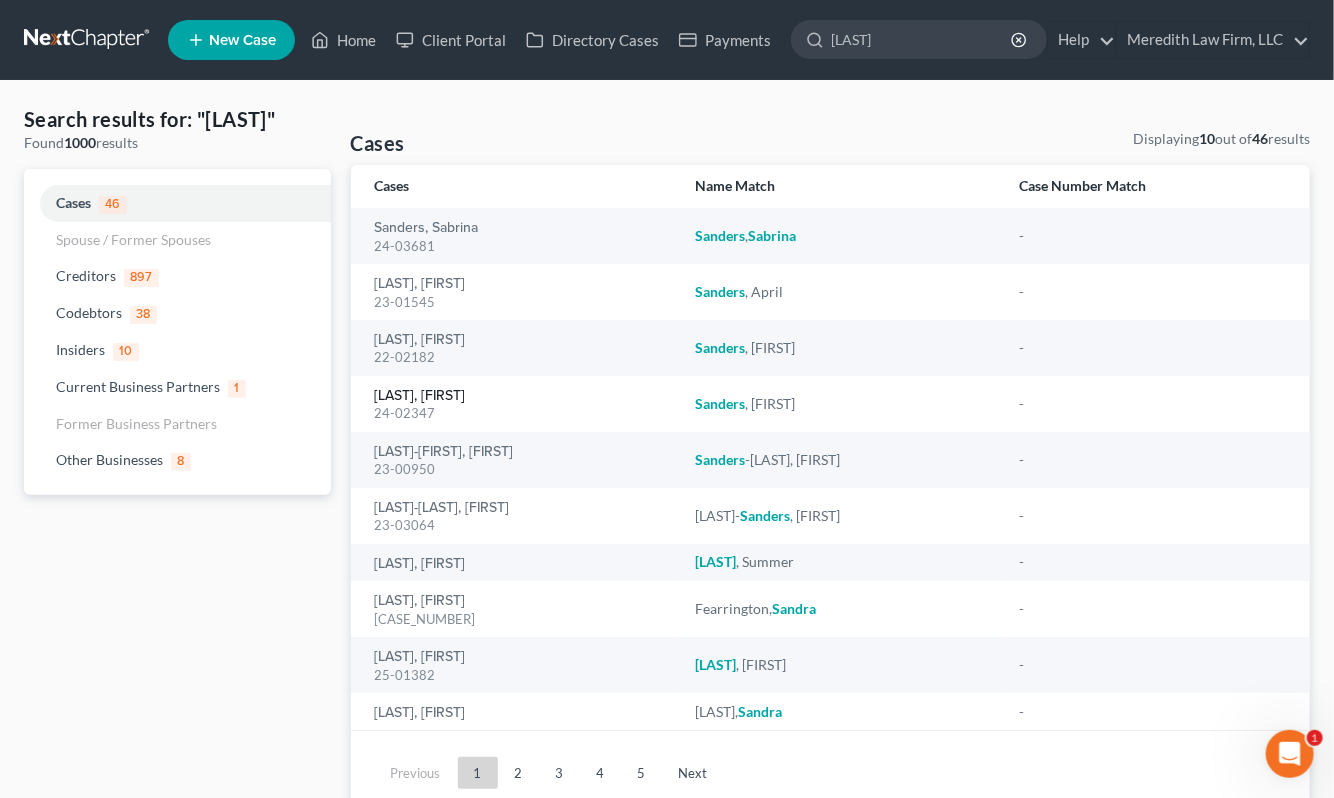click on "[LAST], [FIRST]" at bounding box center [420, 396] 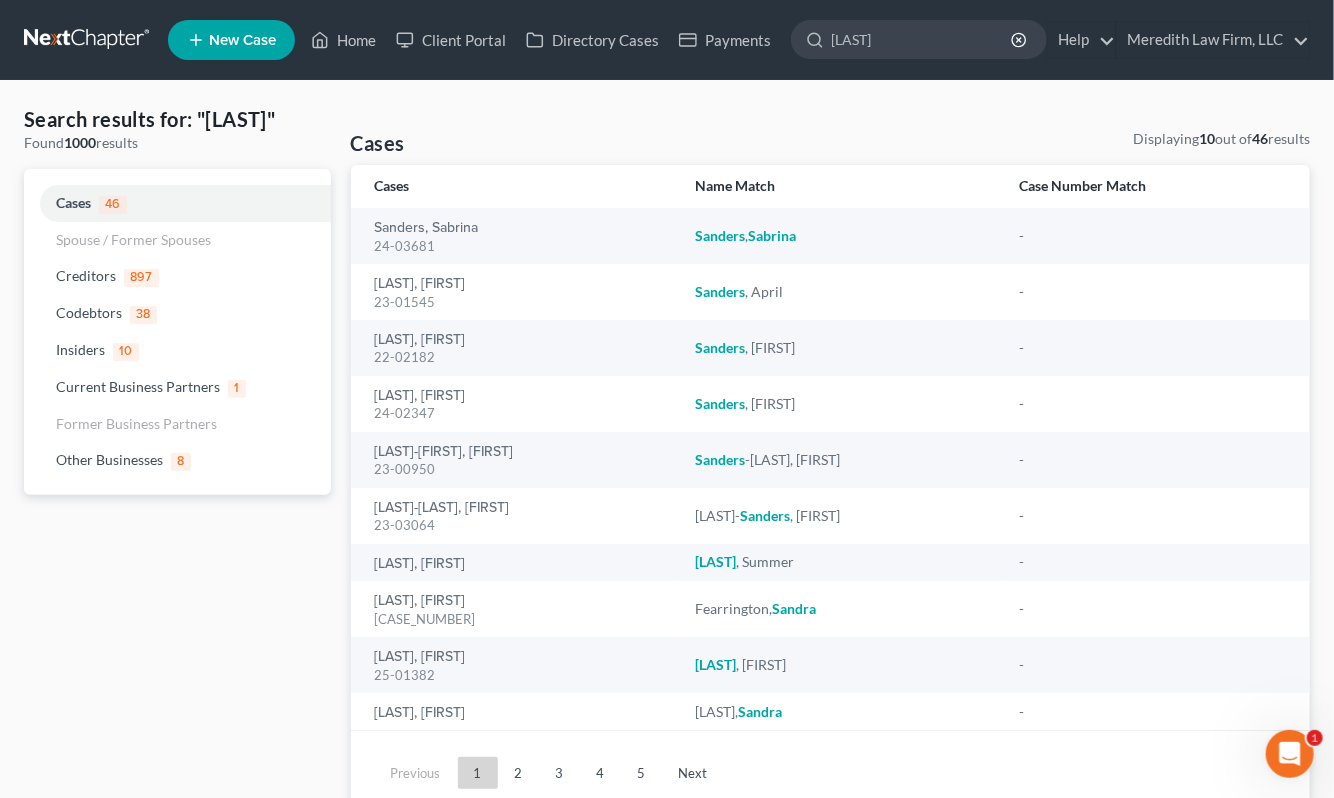 type 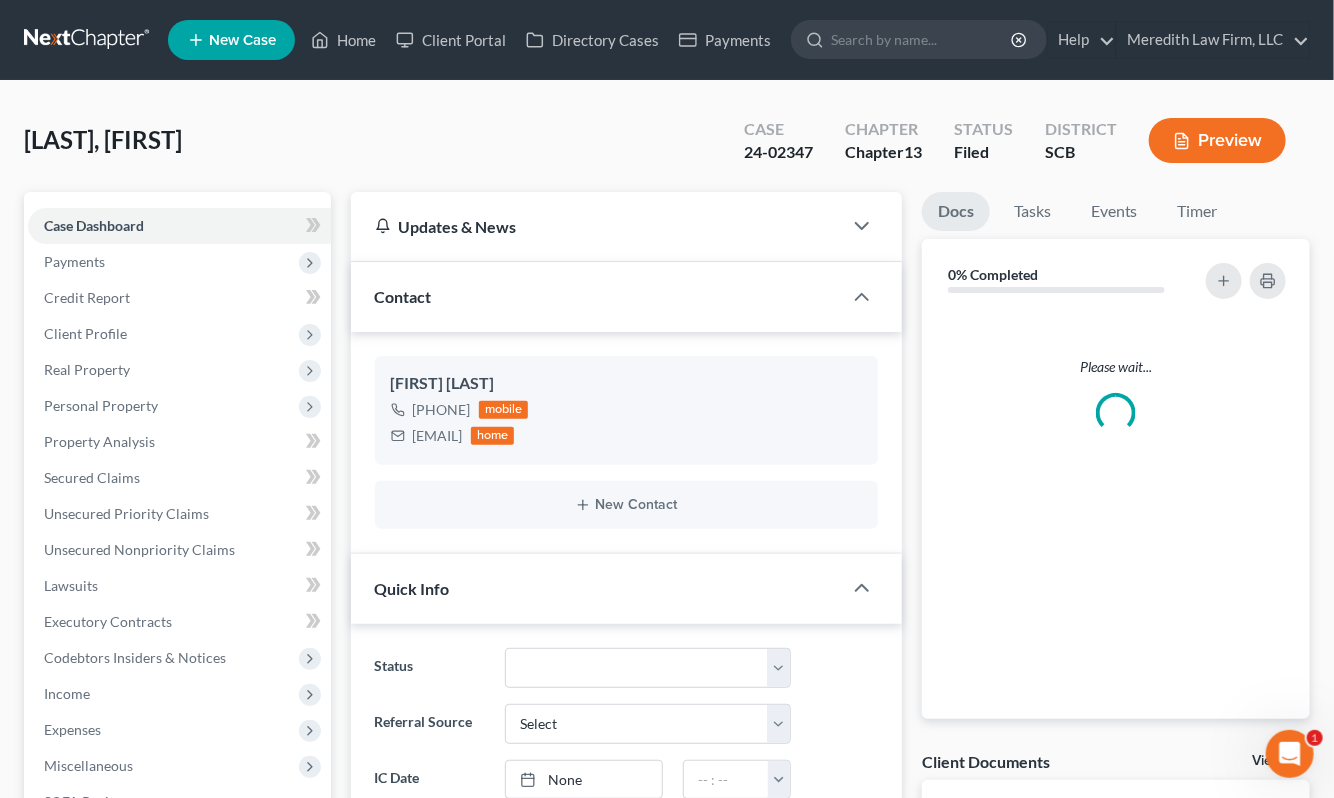 select on "0" 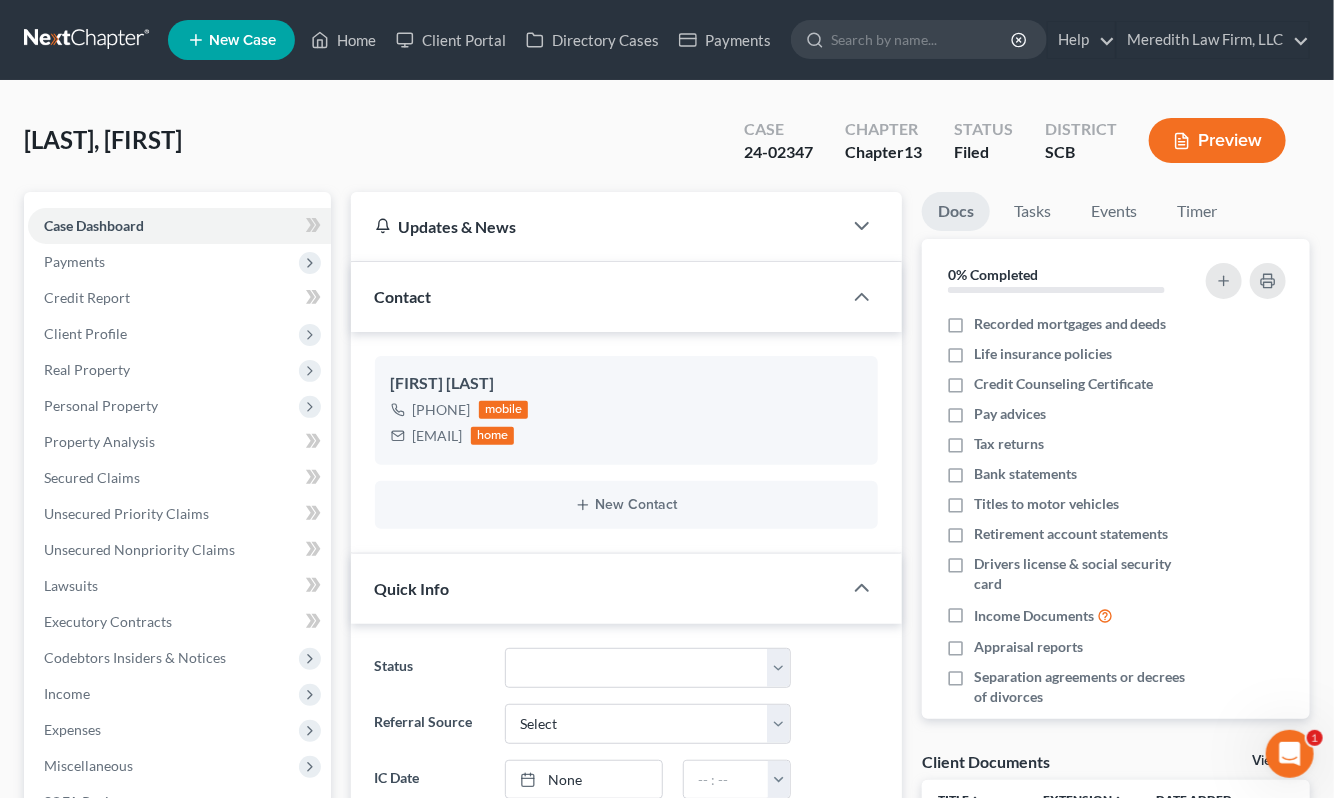 scroll, scrollTop: 2512, scrollLeft: 0, axis: vertical 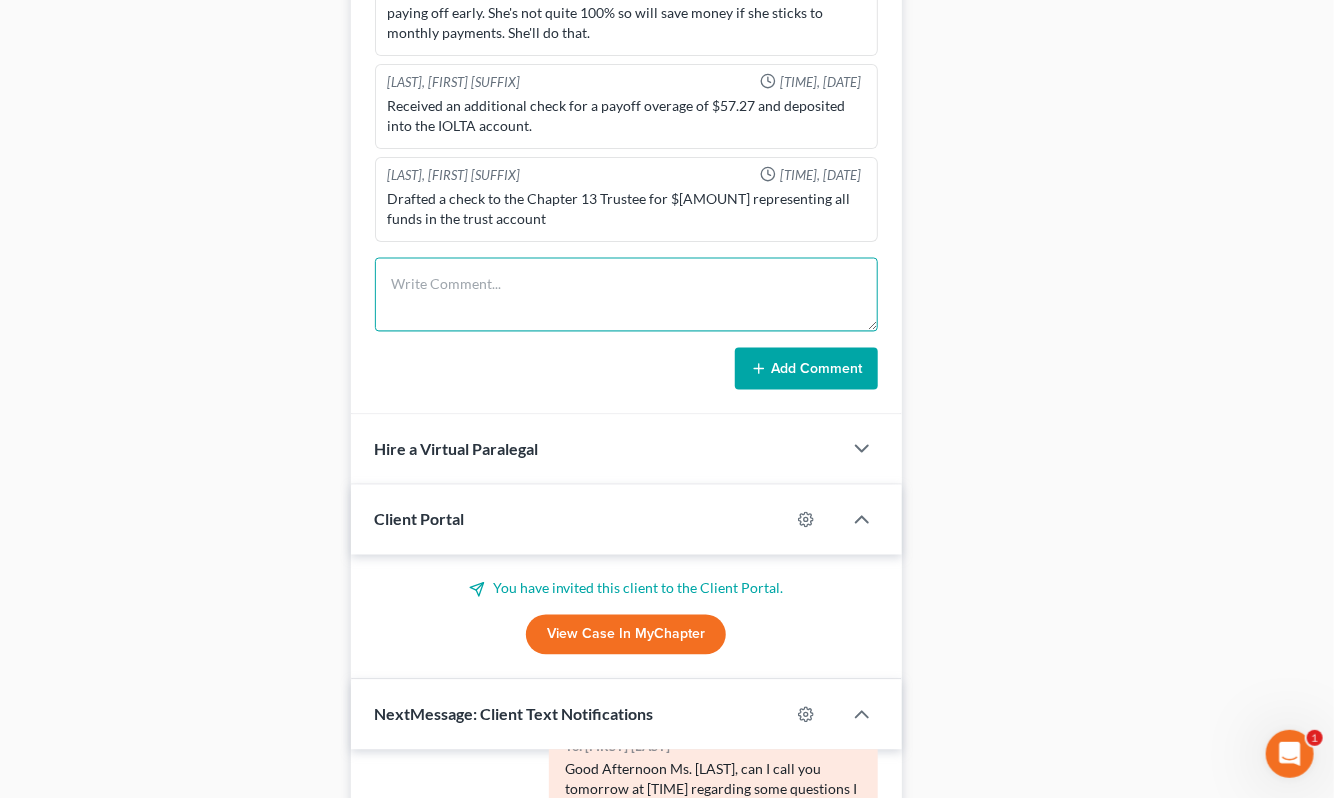 click at bounding box center (626, 295) 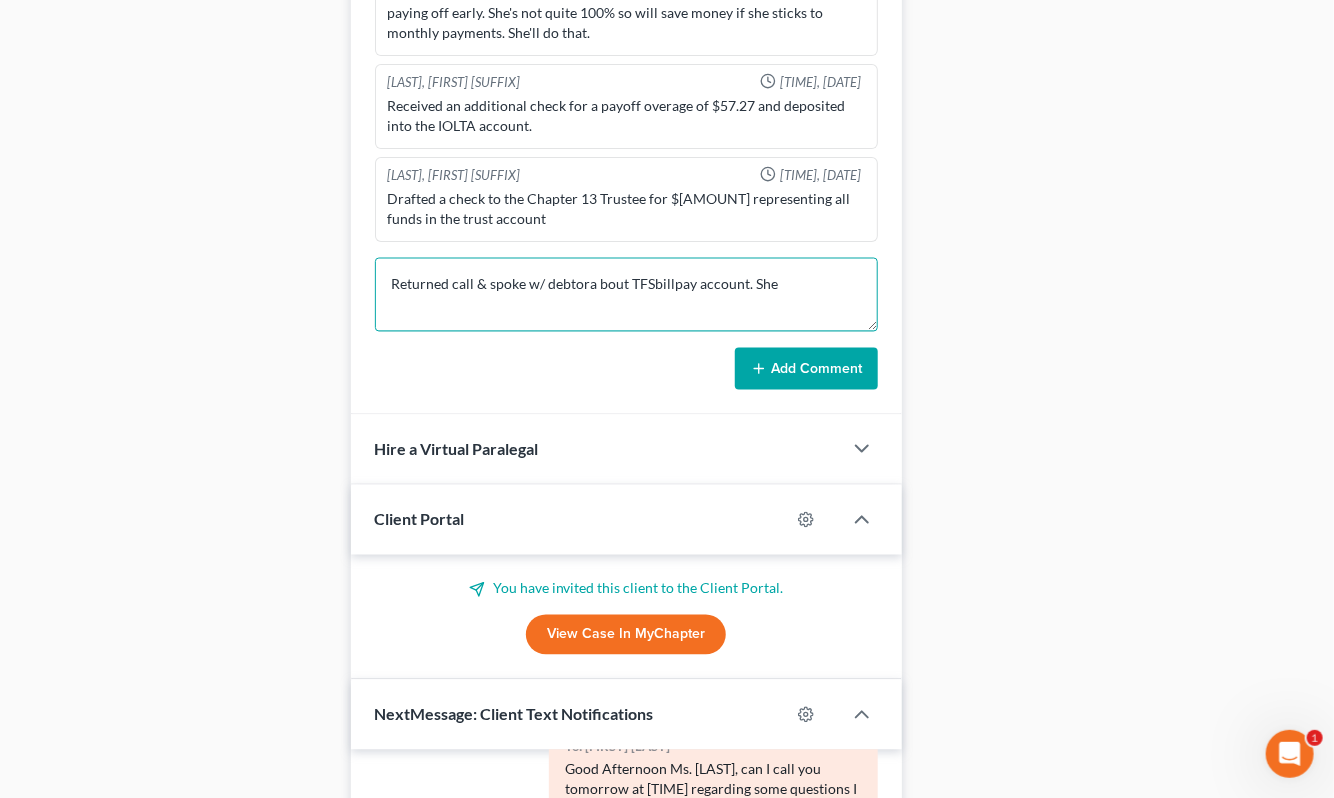 click on "Returned call & spoke w/ debtora bout TFSbillpay account. She" at bounding box center [626, 295] 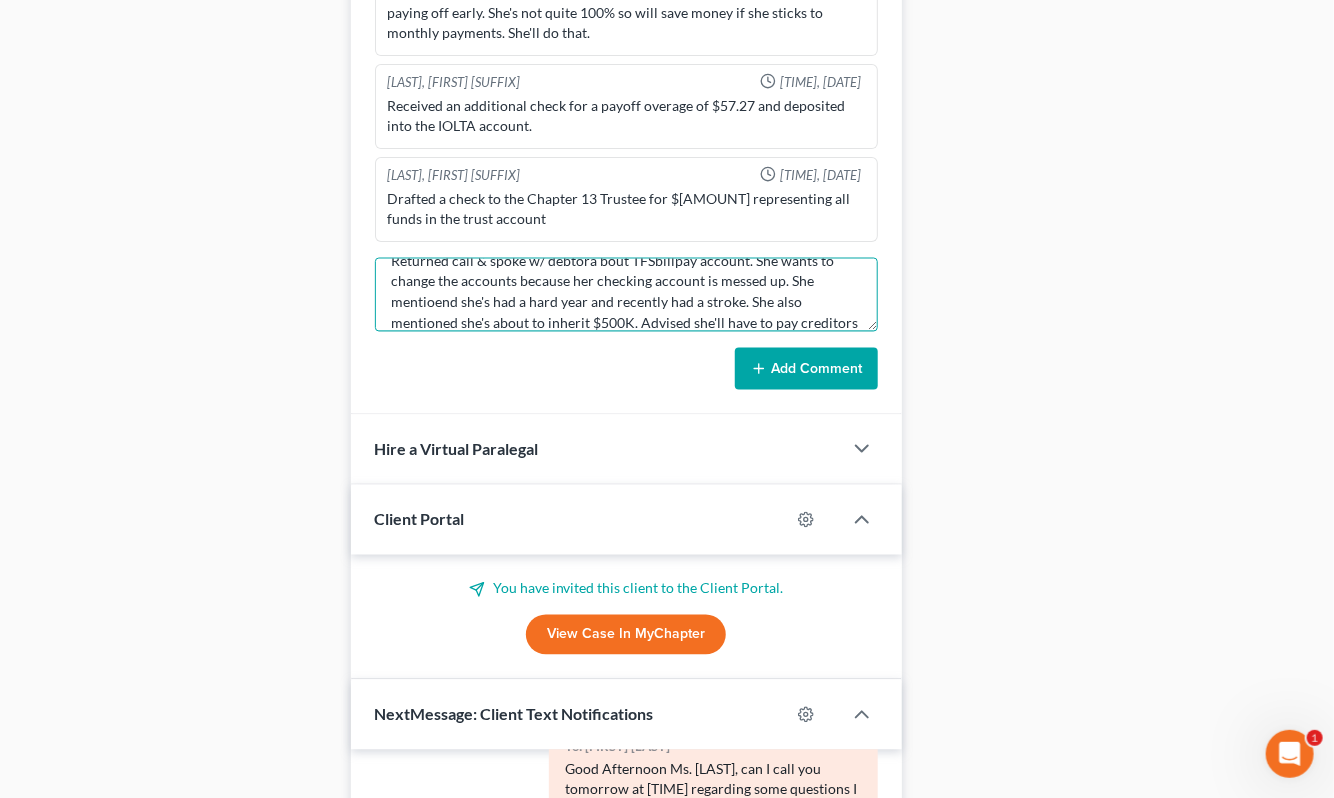 scroll, scrollTop: 45, scrollLeft: 0, axis: vertical 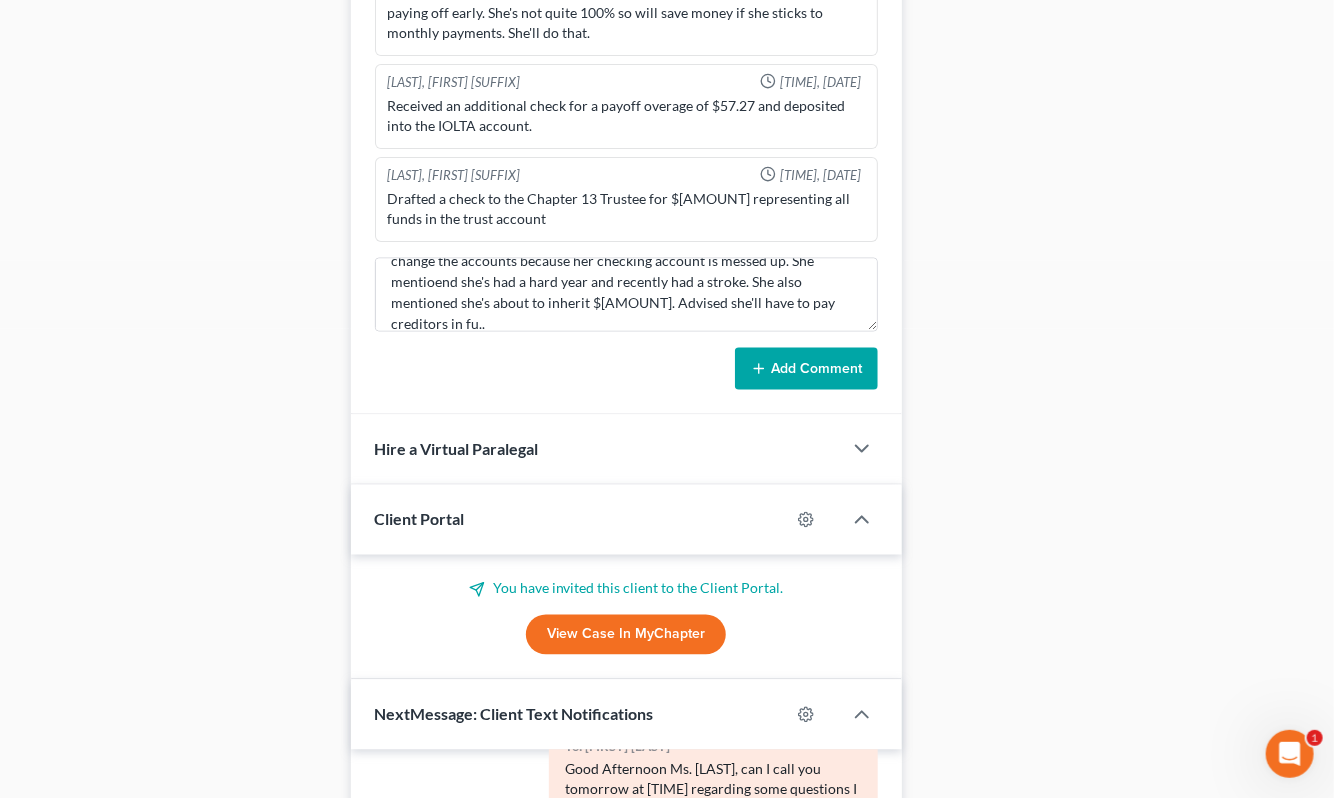 drag, startPoint x: 832, startPoint y: 370, endPoint x: 210, endPoint y: 360, distance: 622.0804 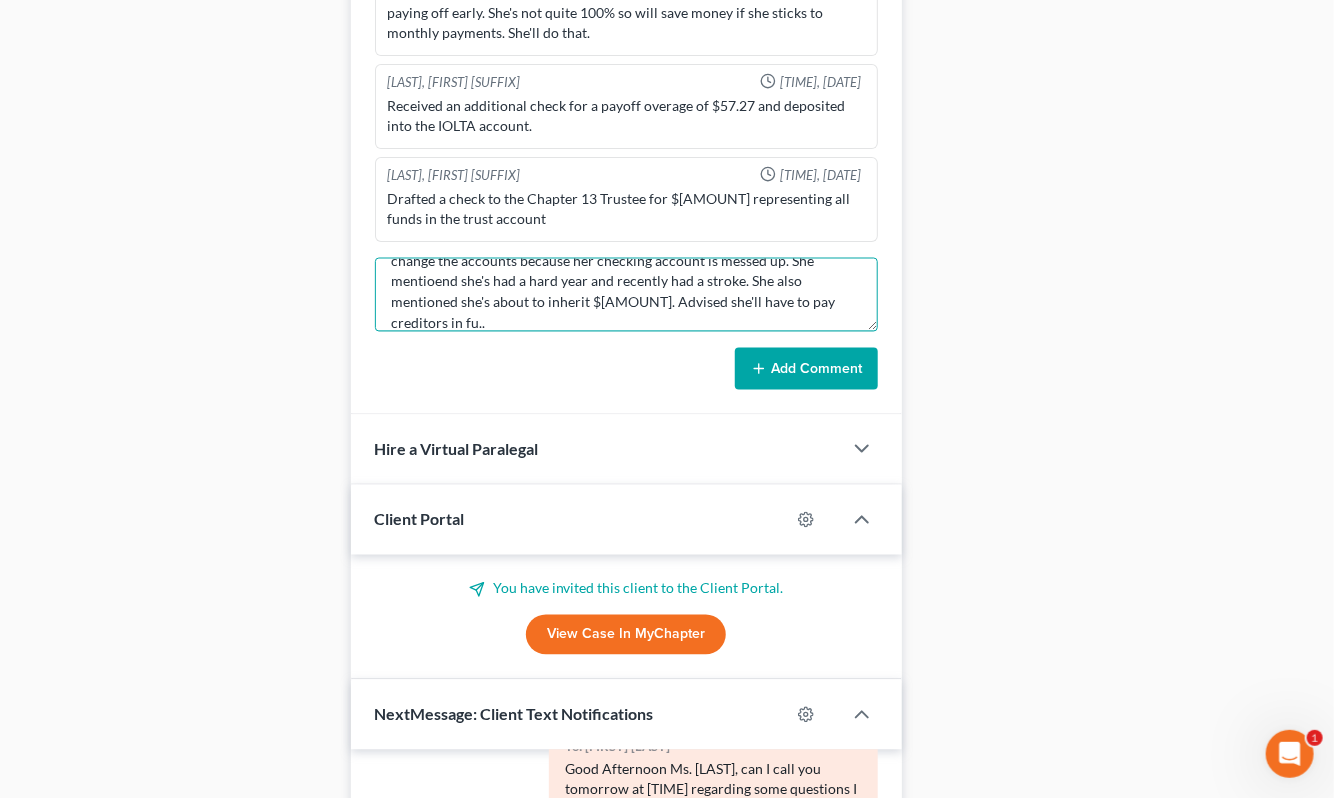 click on "Returned call & spoke w/ debtor about TFSbillpay account. She wants to change the accounts because her checking account is messed up. She mentioend she's had a hard year and recently had a stroke. She also mentioned she's about to inherit $[AMOUNT]. Advised she'll have to pay creditors in fu.." at bounding box center [626, 295] 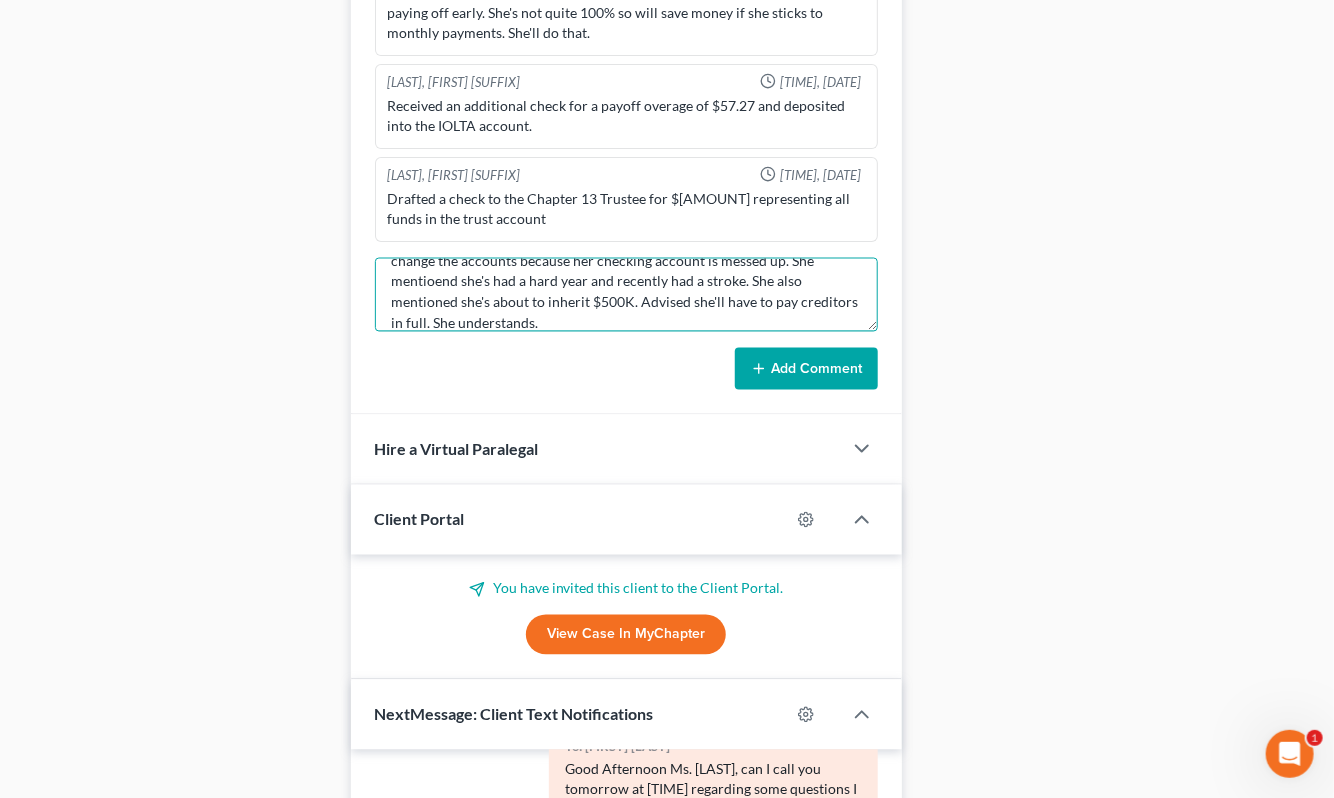 type on "Returned call & spoke w/ debtora bout TFSbillpay account. She wants to change the accounts because her checking account is messed up. She mentioend she's had a hard year and recently had a stroke. She also mentioned she's about to inherit $500K. Advised she'll have to pay creditors in full. She understands." 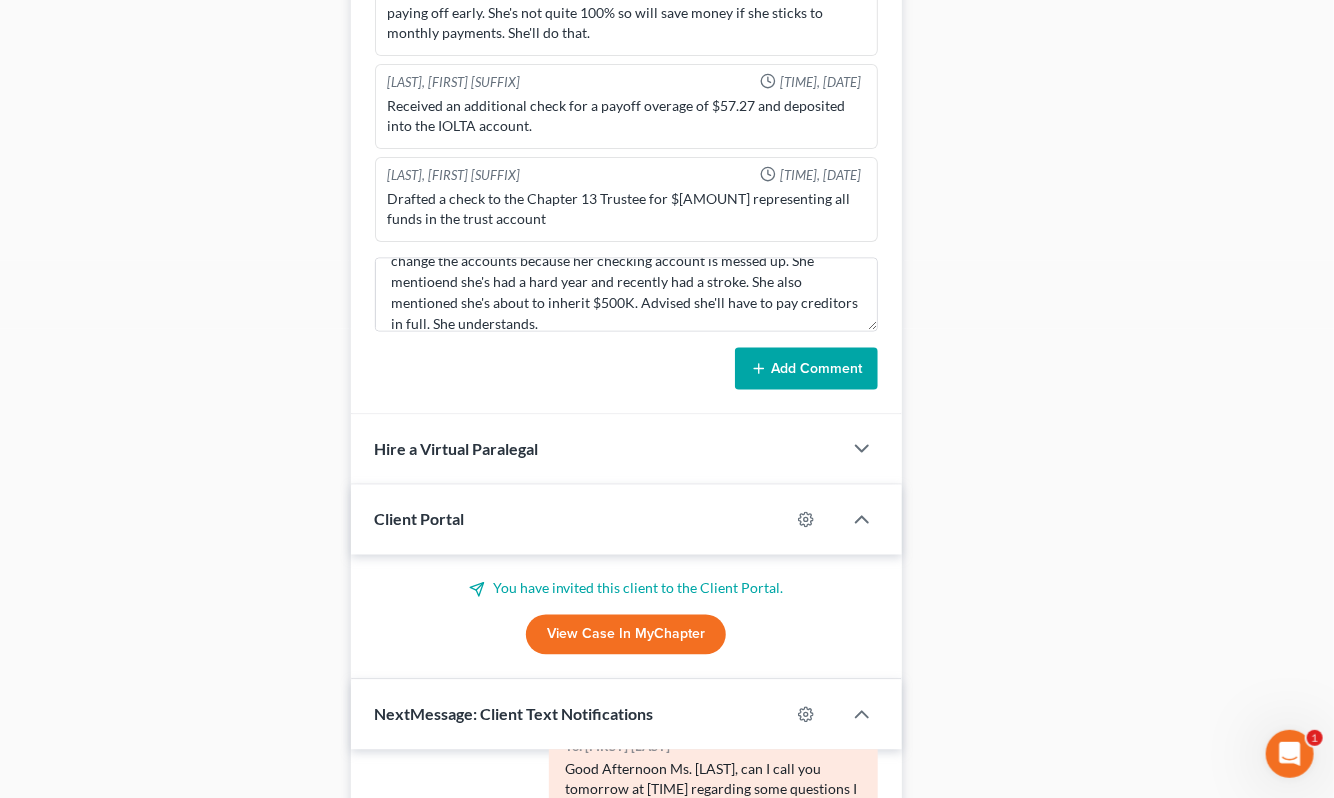 drag, startPoint x: 842, startPoint y: 383, endPoint x: 761, endPoint y: 388, distance: 81.154175 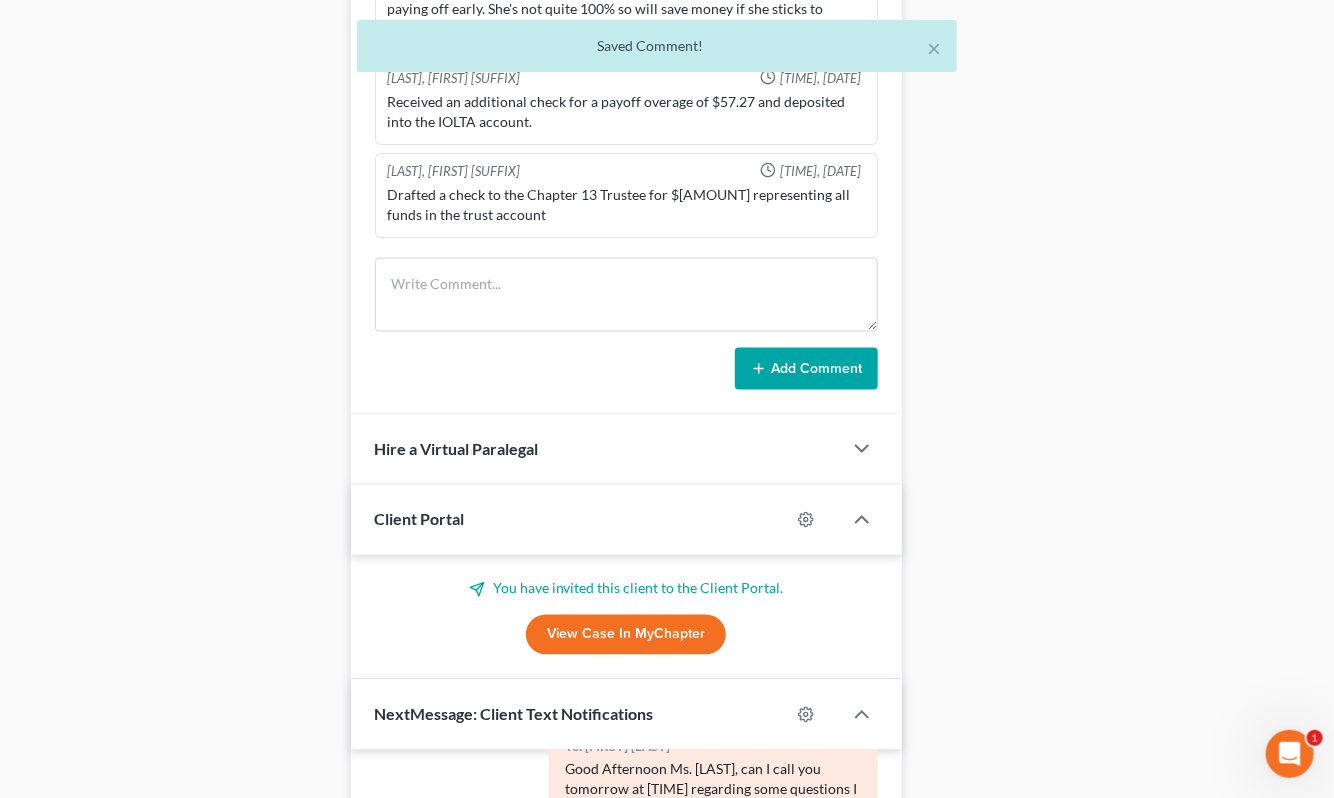 scroll, scrollTop: 0, scrollLeft: 0, axis: both 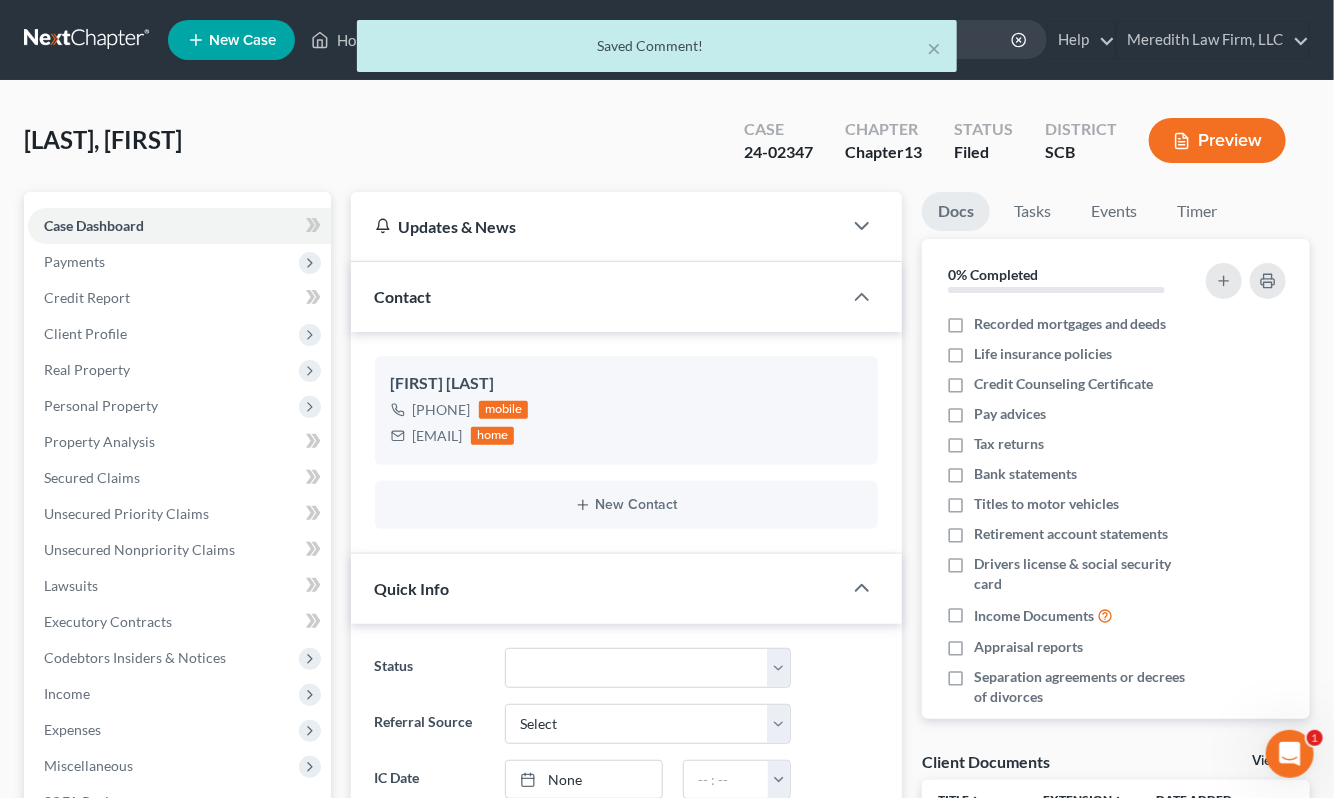 click on "×                     Saved Comment!" at bounding box center [657, 51] 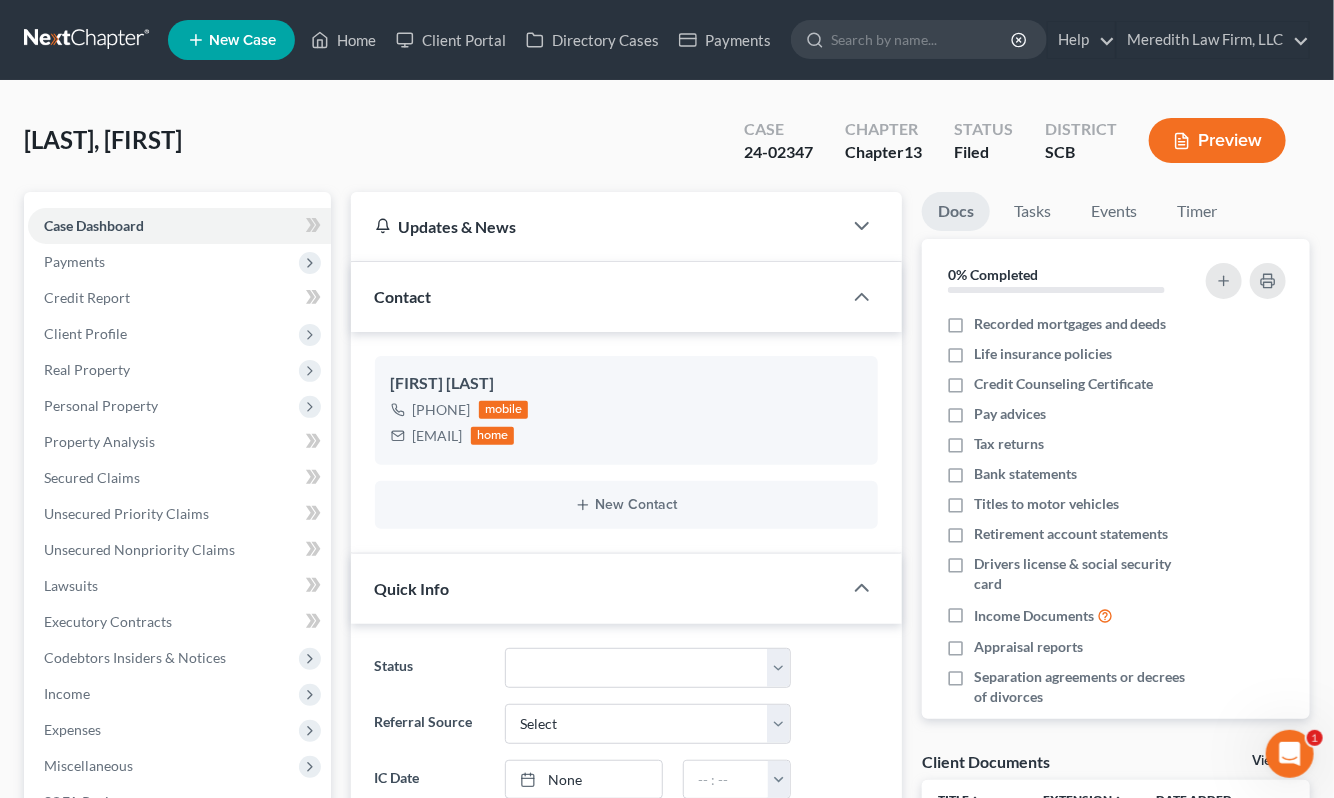 click at bounding box center (88, 40) 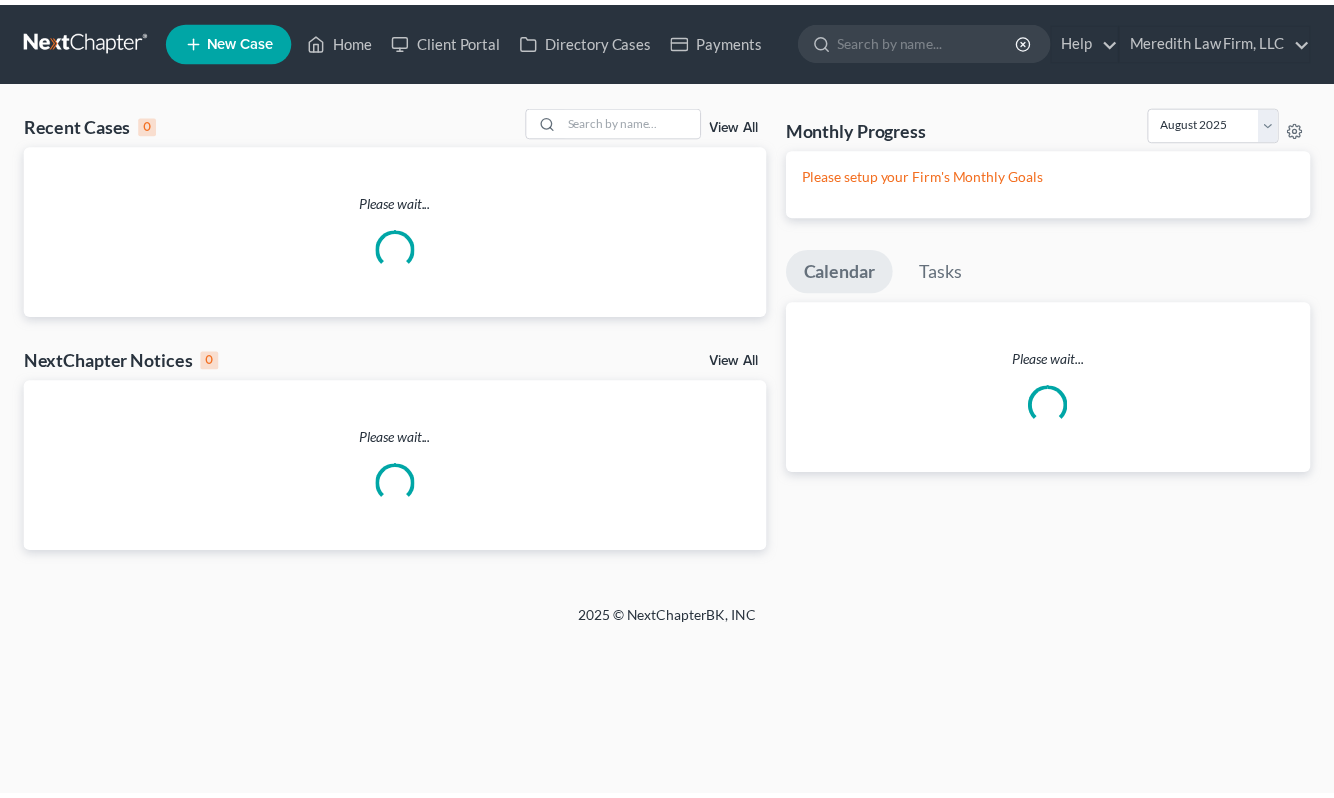 scroll, scrollTop: 0, scrollLeft: 0, axis: both 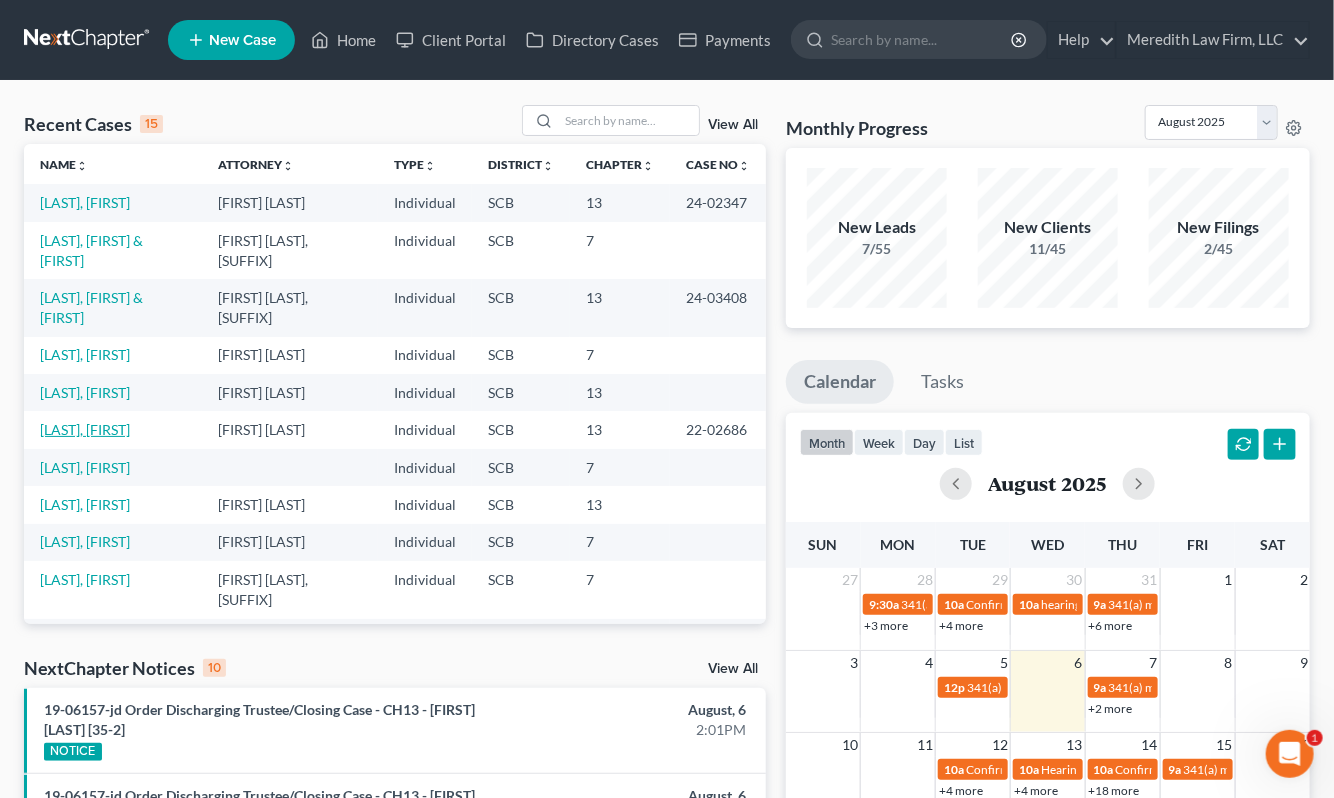 click on "[LAST], [FIRST]" at bounding box center [85, 429] 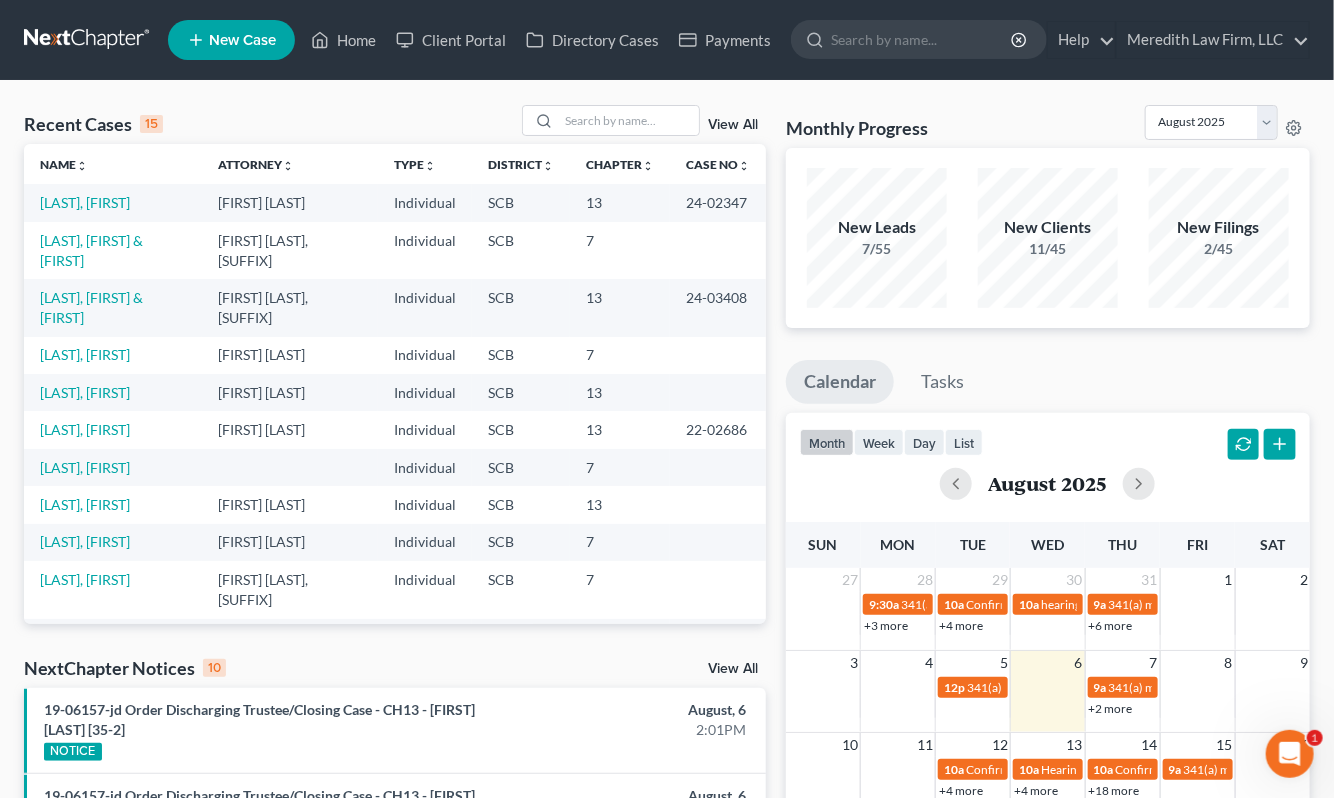 select on "2" 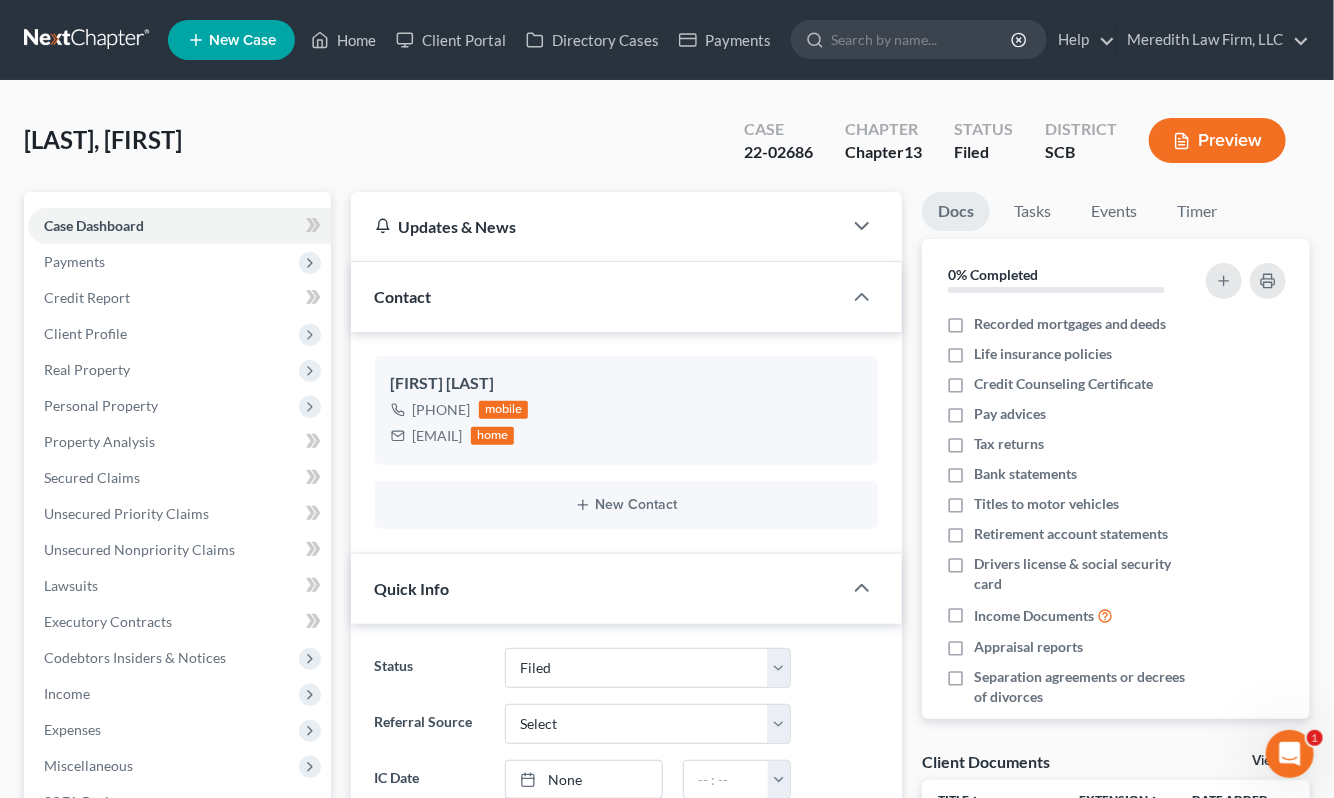 select on "2" 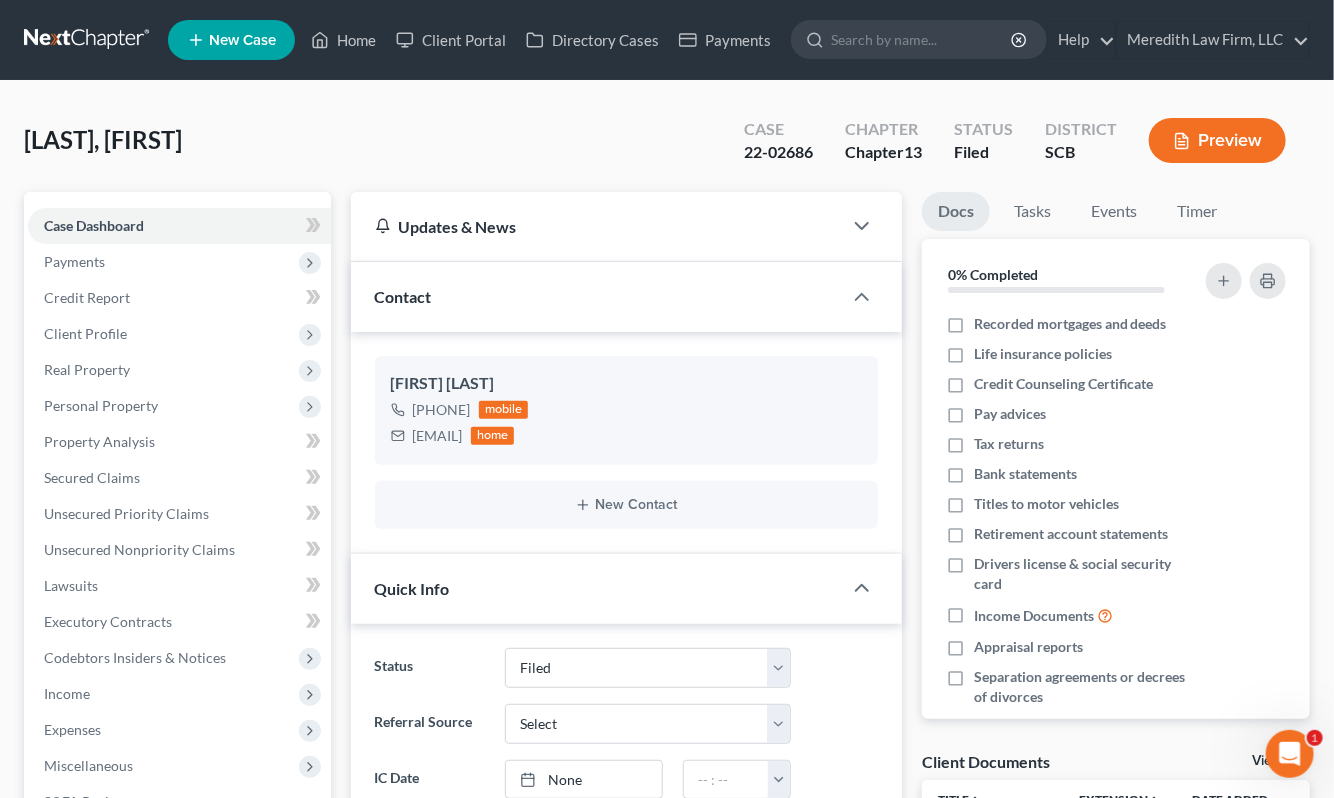 scroll, scrollTop: 841, scrollLeft: 0, axis: vertical 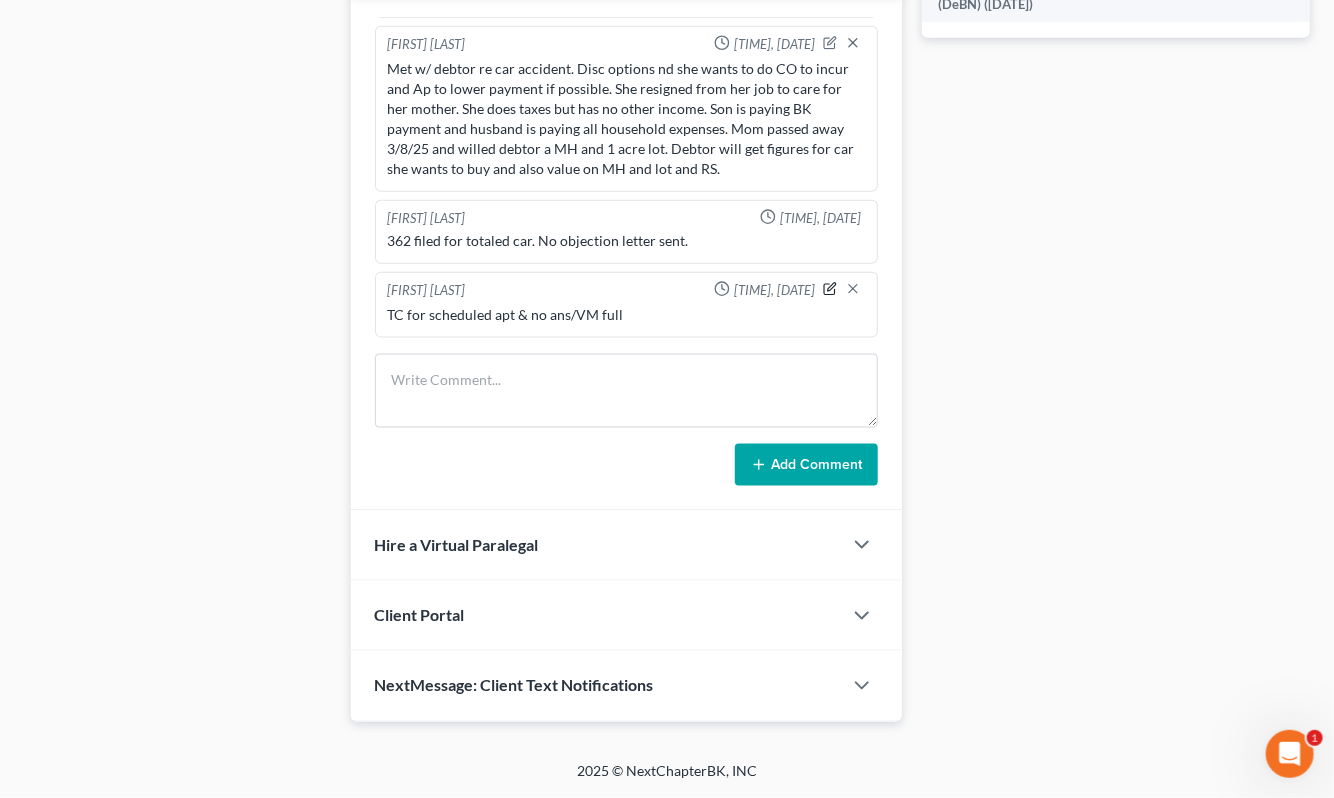 click 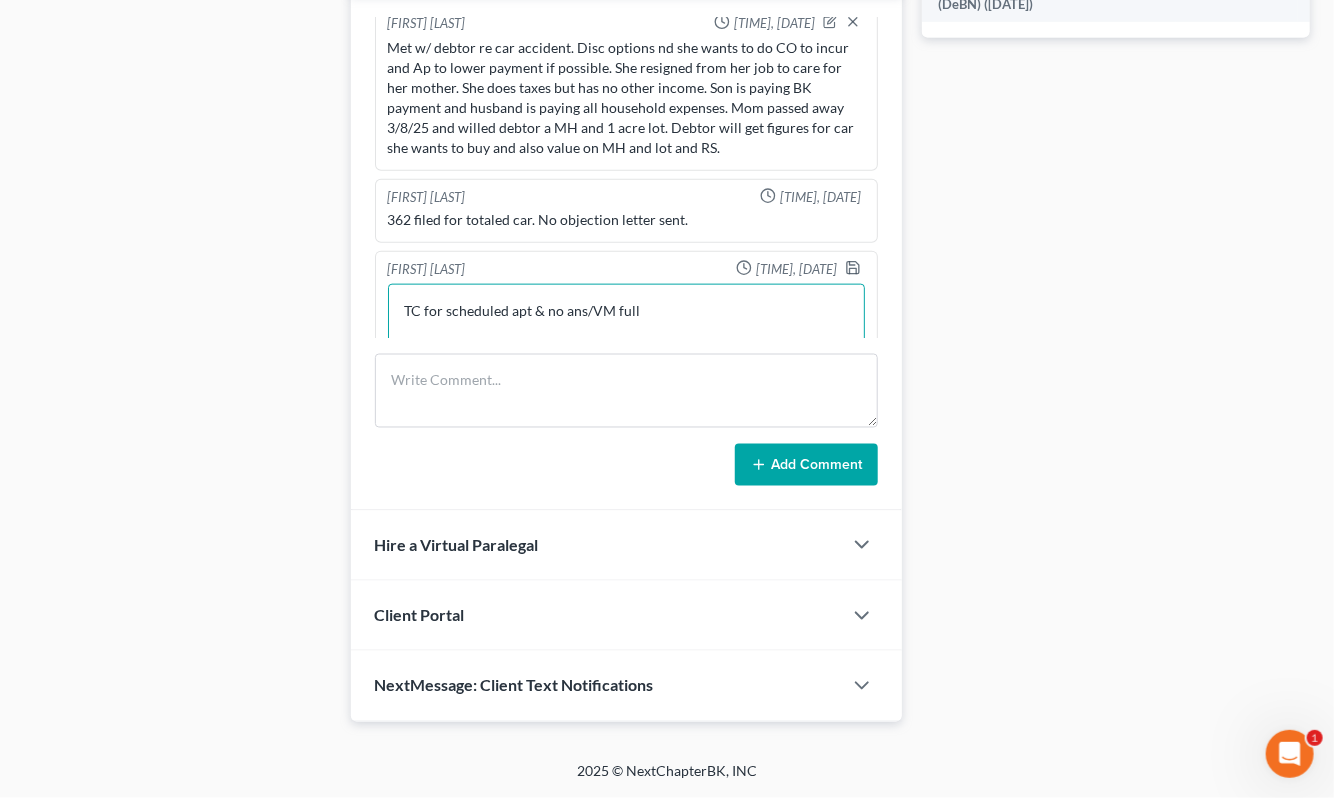 click on "TC for scheduled apt & no ans/VM full" at bounding box center [626, 321] 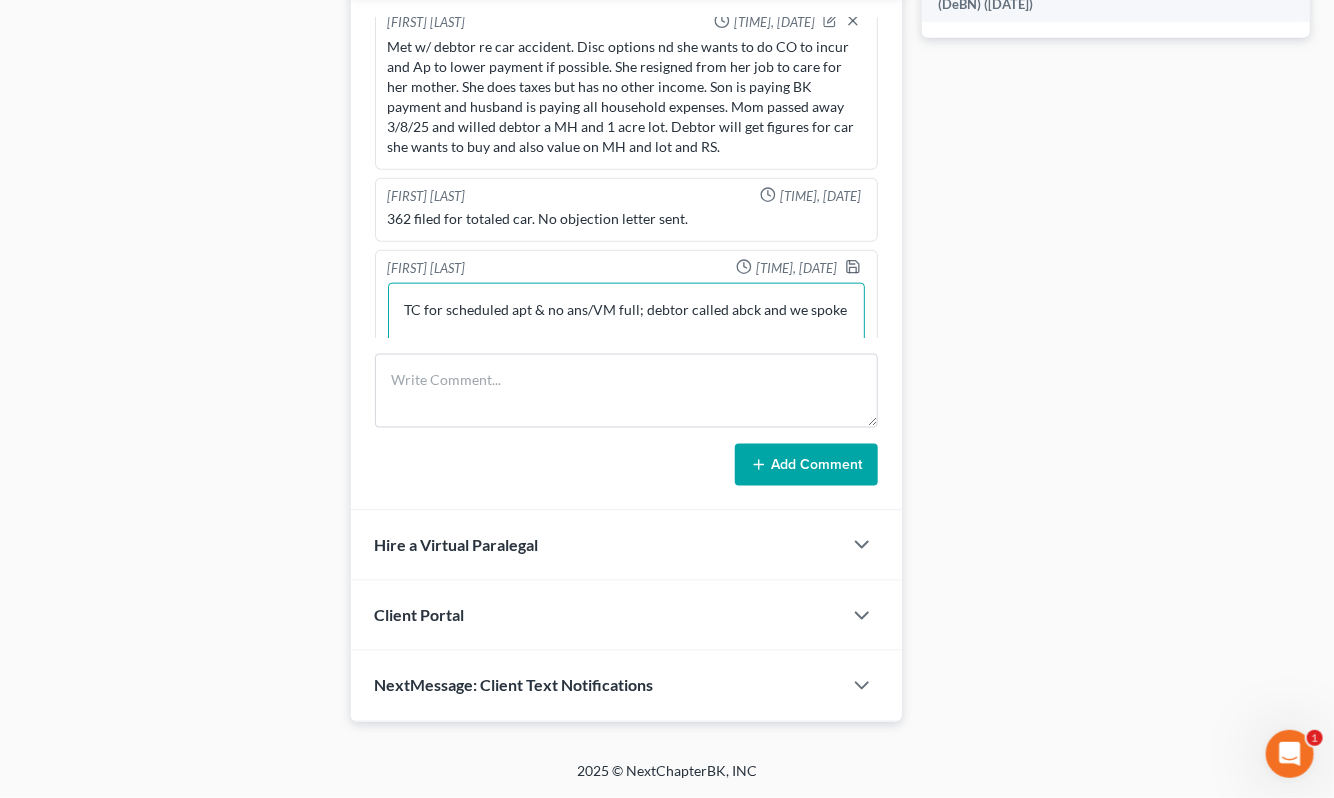 scroll, scrollTop: 863, scrollLeft: 0, axis: vertical 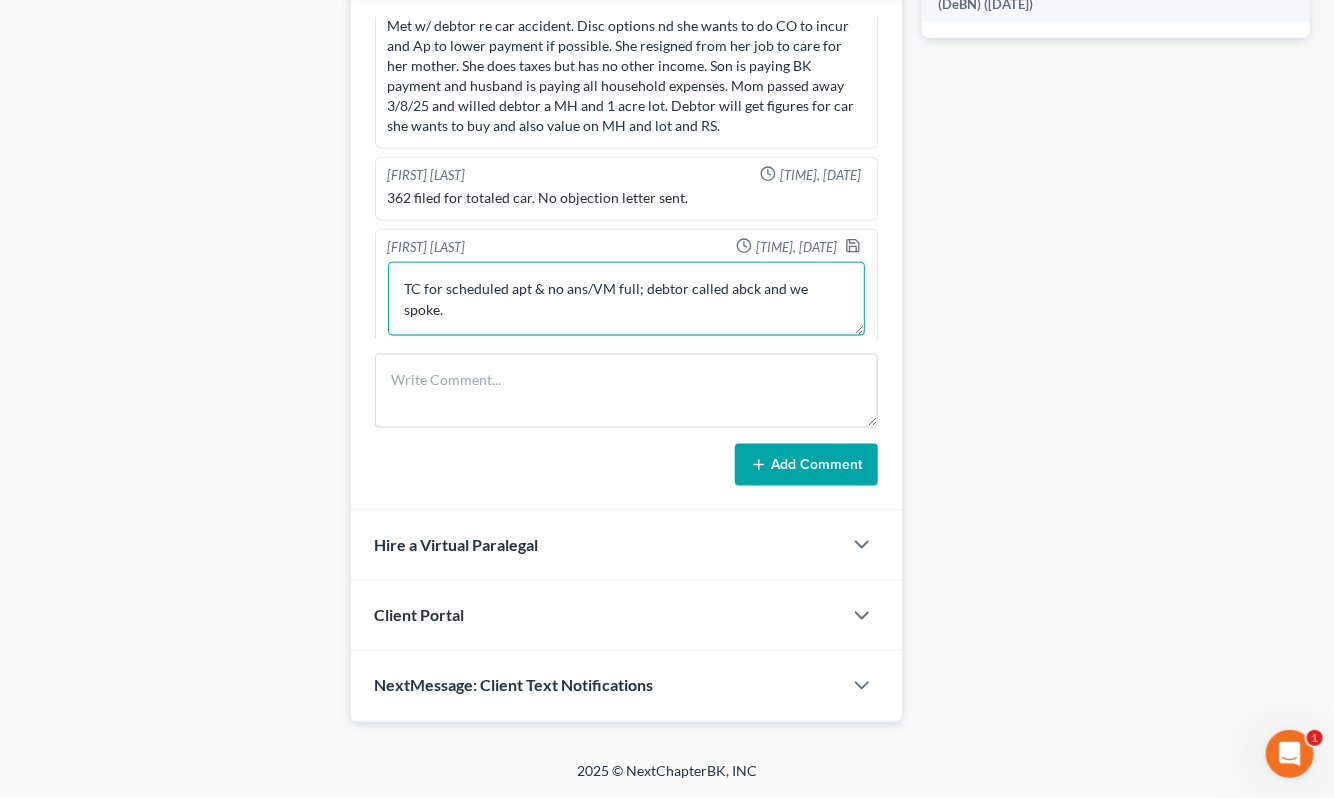 type on "TC for scheduled apt & no ans/VM full; debtor called abck and we spoke." 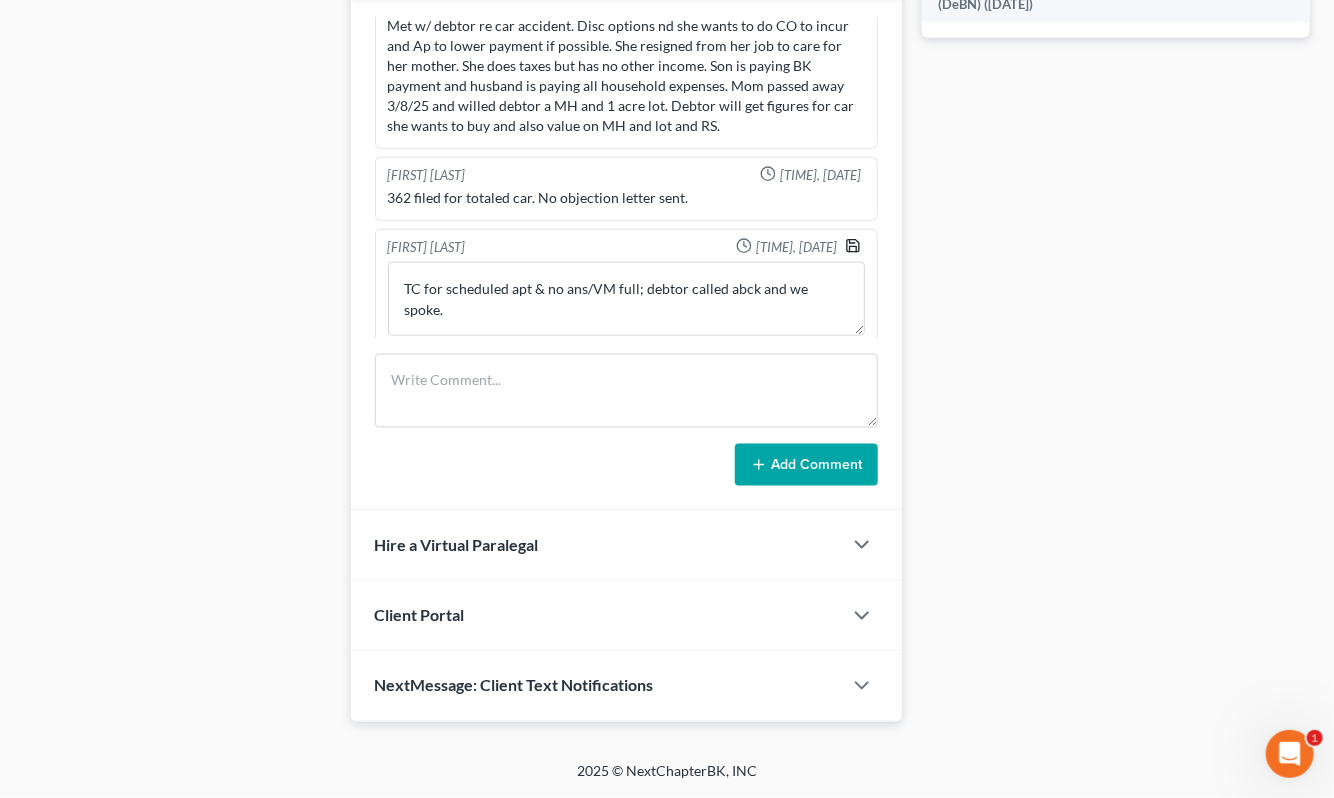 drag, startPoint x: 840, startPoint y: 262, endPoint x: 793, endPoint y: 257, distance: 47.26521 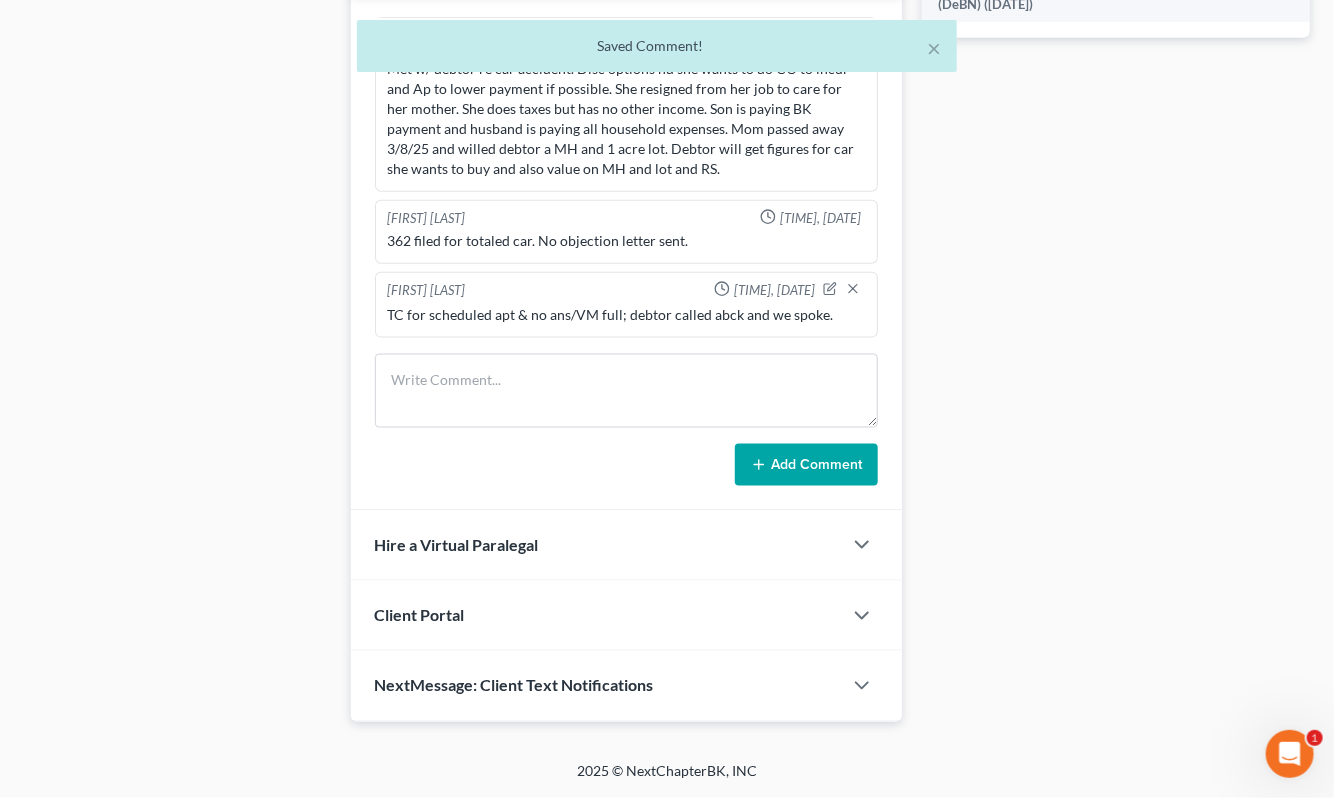 scroll, scrollTop: 841, scrollLeft: 0, axis: vertical 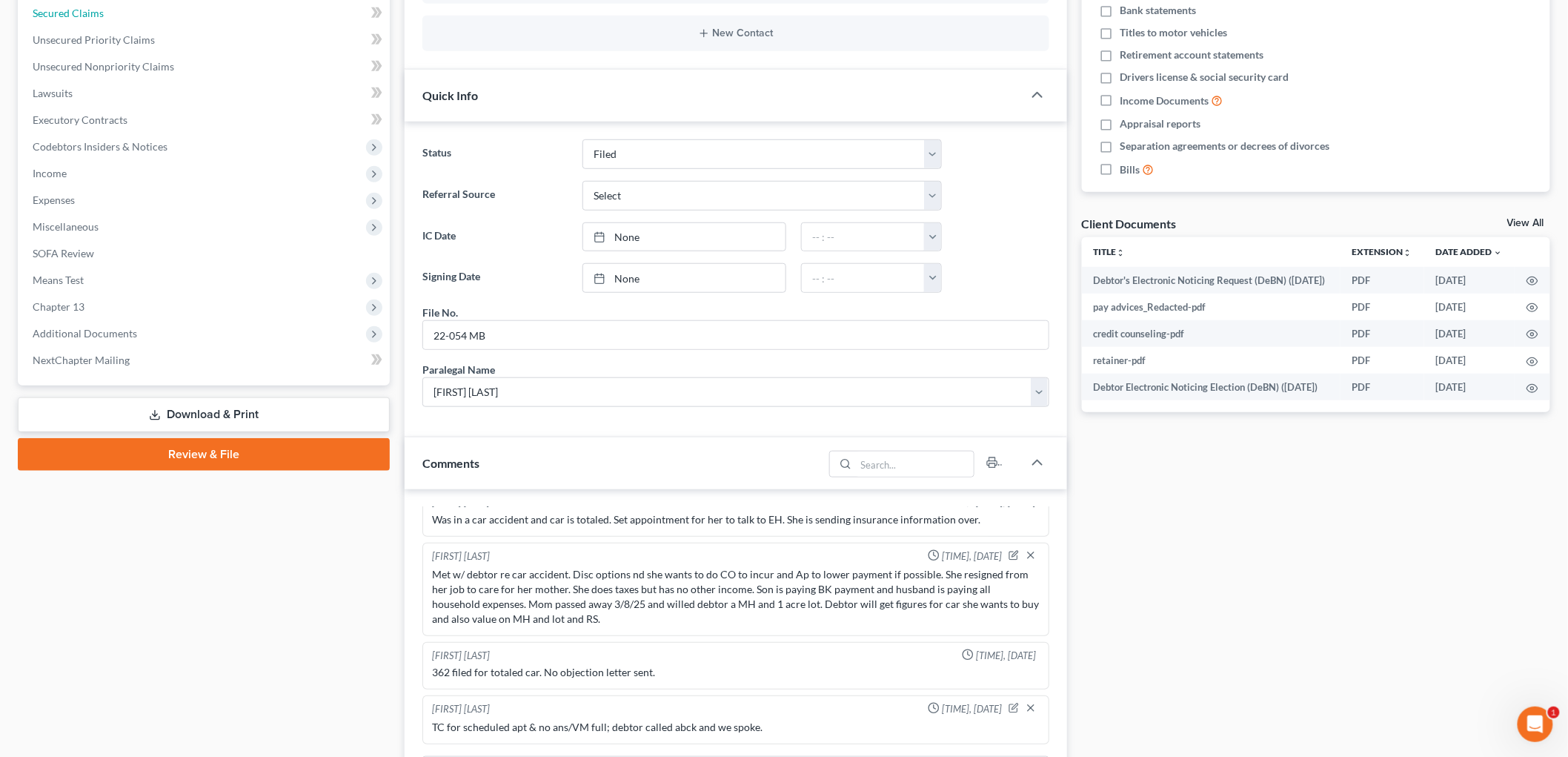 click on "Secured Claims" at bounding box center [205, 13] 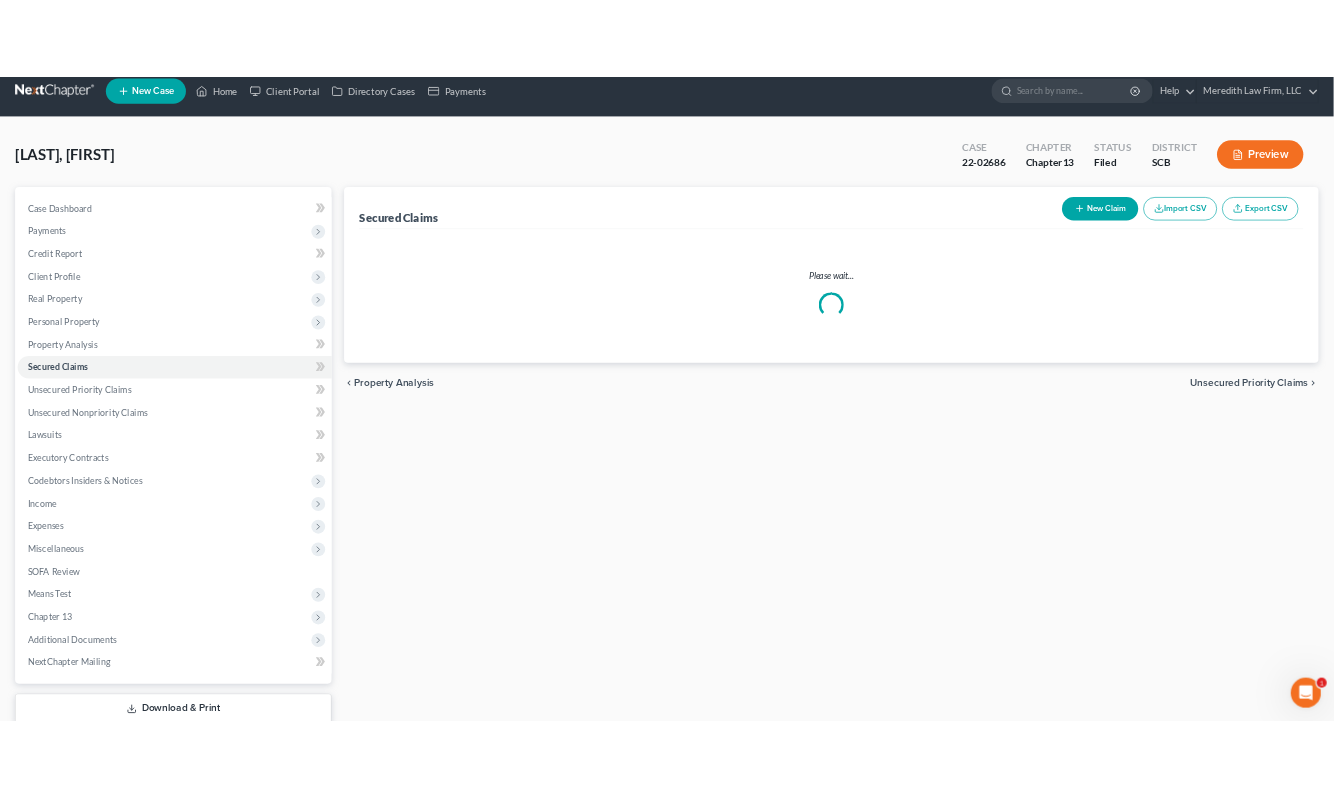 scroll, scrollTop: 0, scrollLeft: 0, axis: both 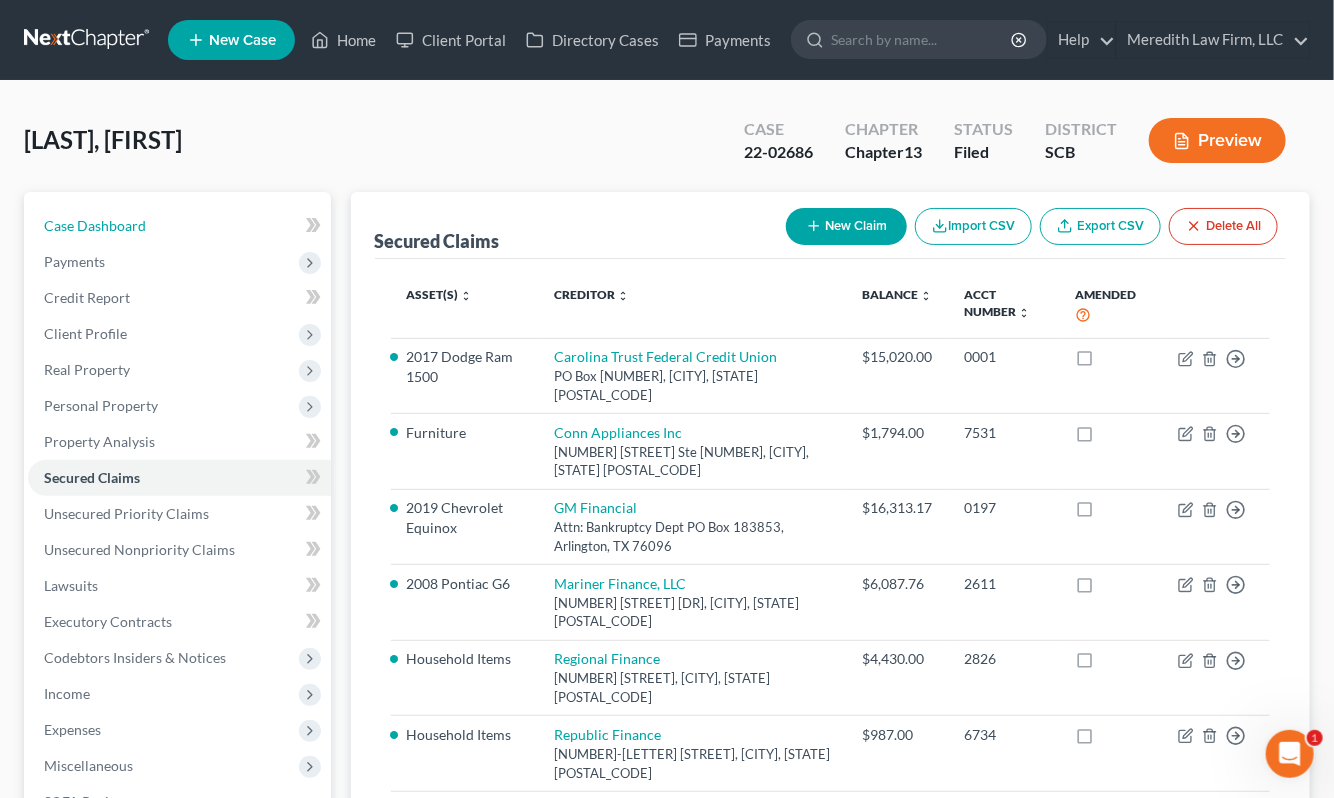 click on "Case Dashboard" at bounding box center (179, 226) 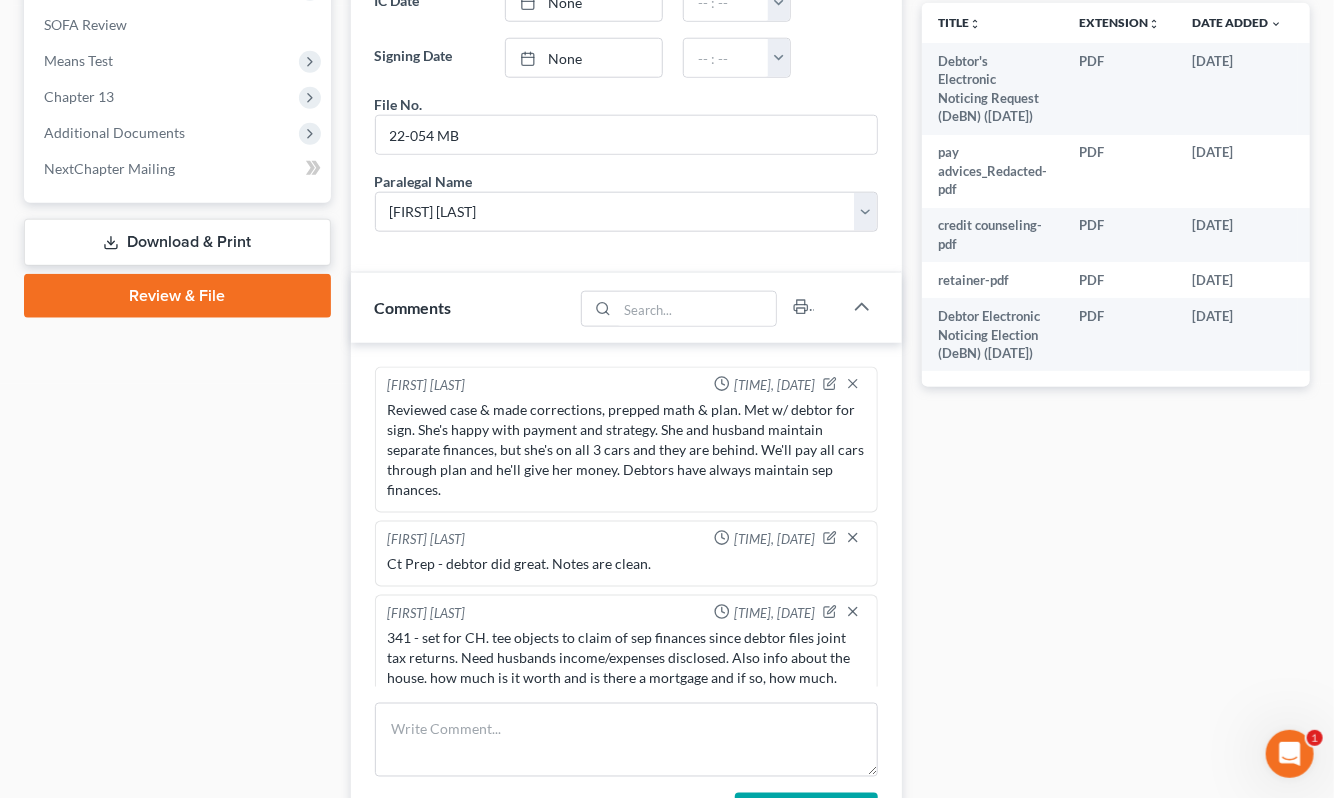 scroll, scrollTop: 834, scrollLeft: 0, axis: vertical 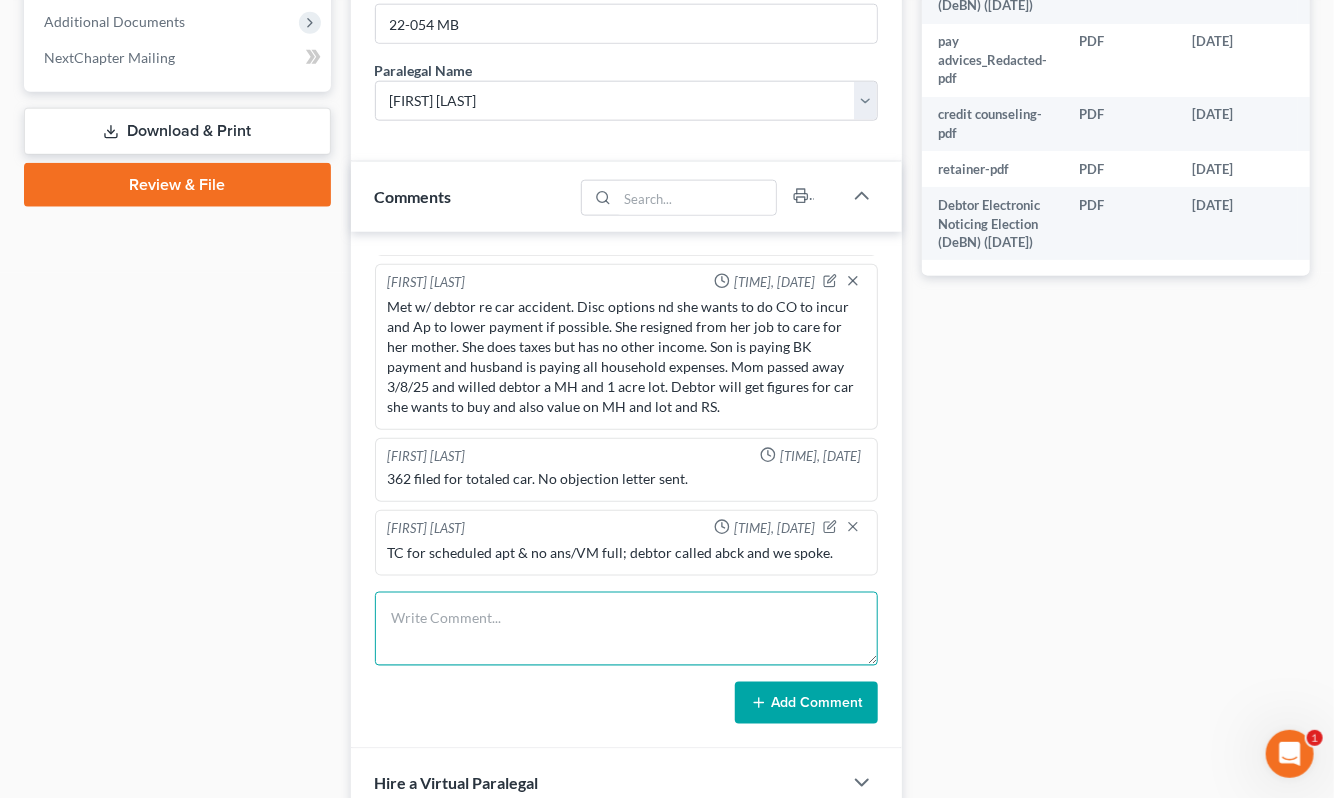 drag, startPoint x: 617, startPoint y: 612, endPoint x: 651, endPoint y: 585, distance: 43.416588 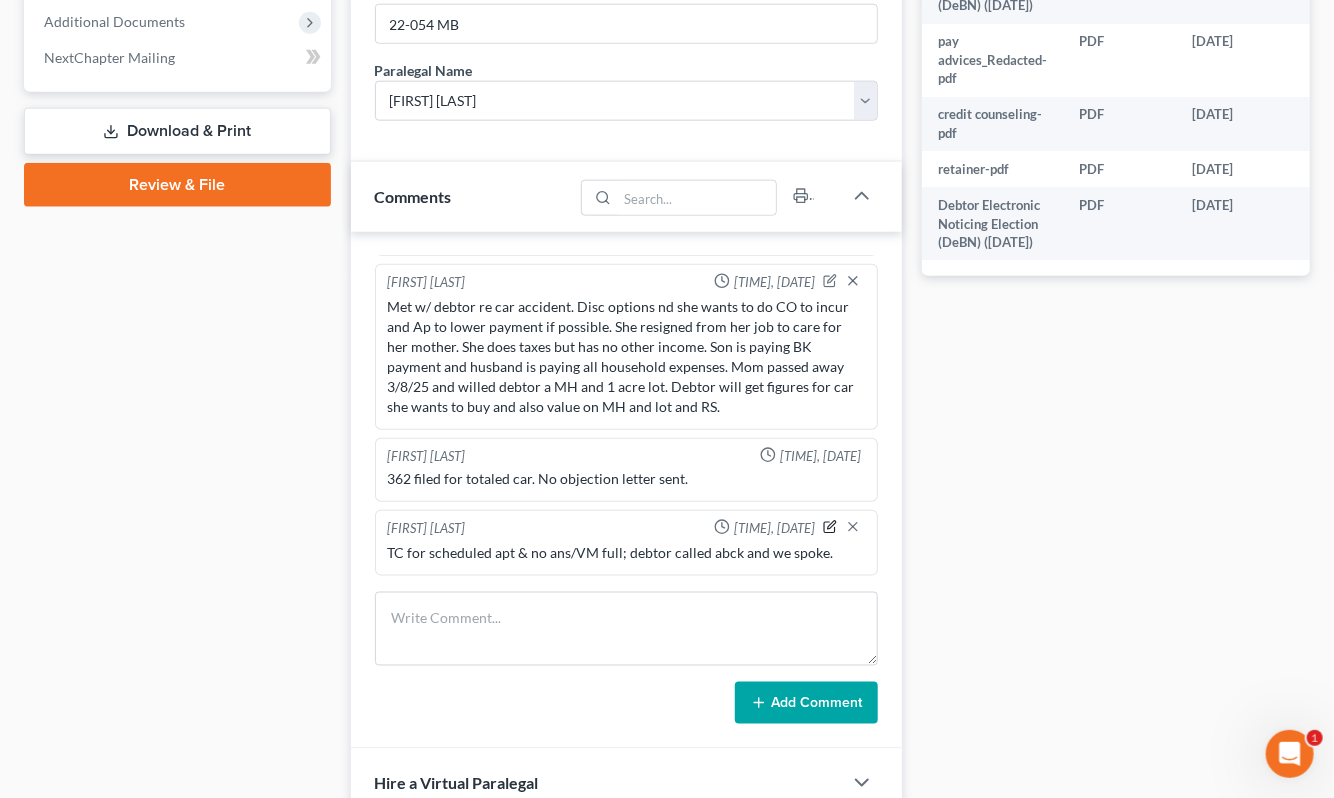 drag, startPoint x: 812, startPoint y: 530, endPoint x: 820, endPoint y: 557, distance: 28.160255 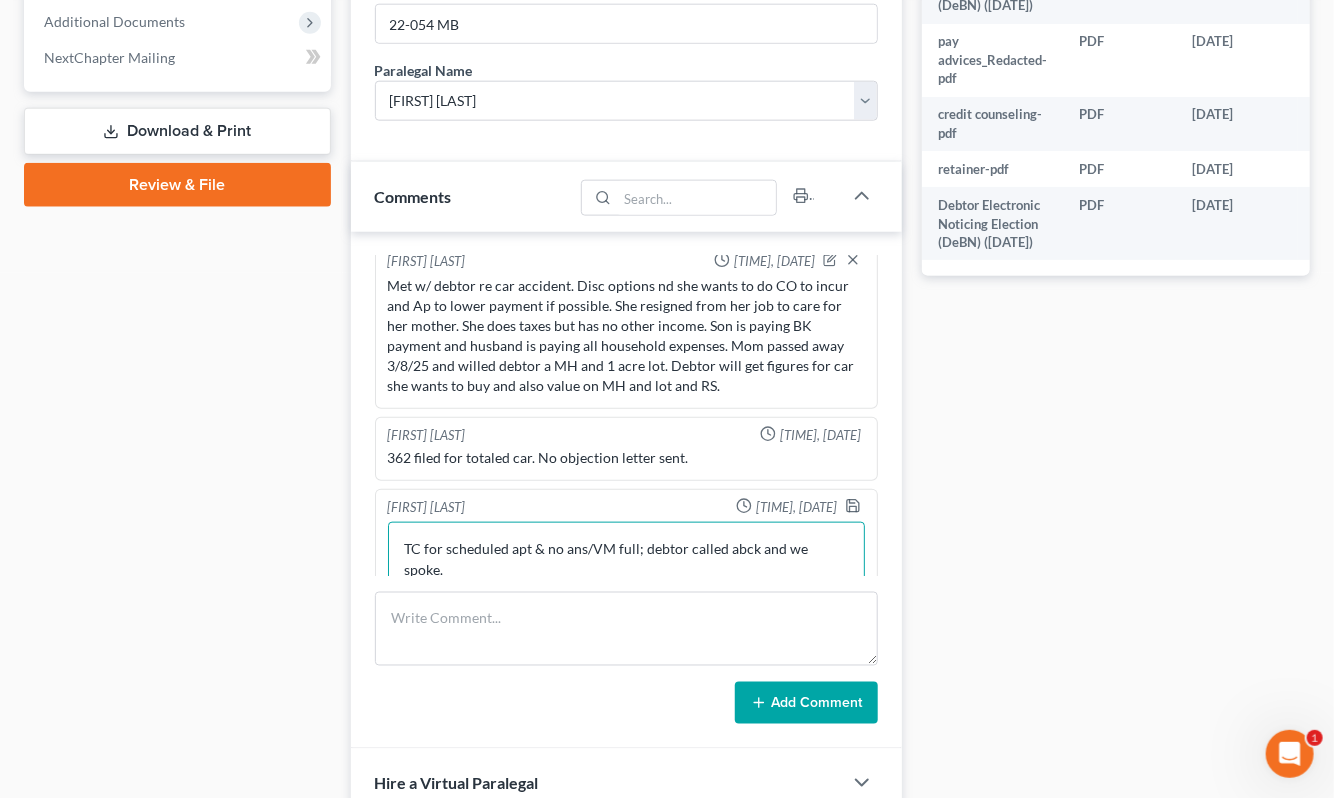 click on "TC for scheduled apt & no ans/VM full; debtor called abck and we spoke." at bounding box center [626, 559] 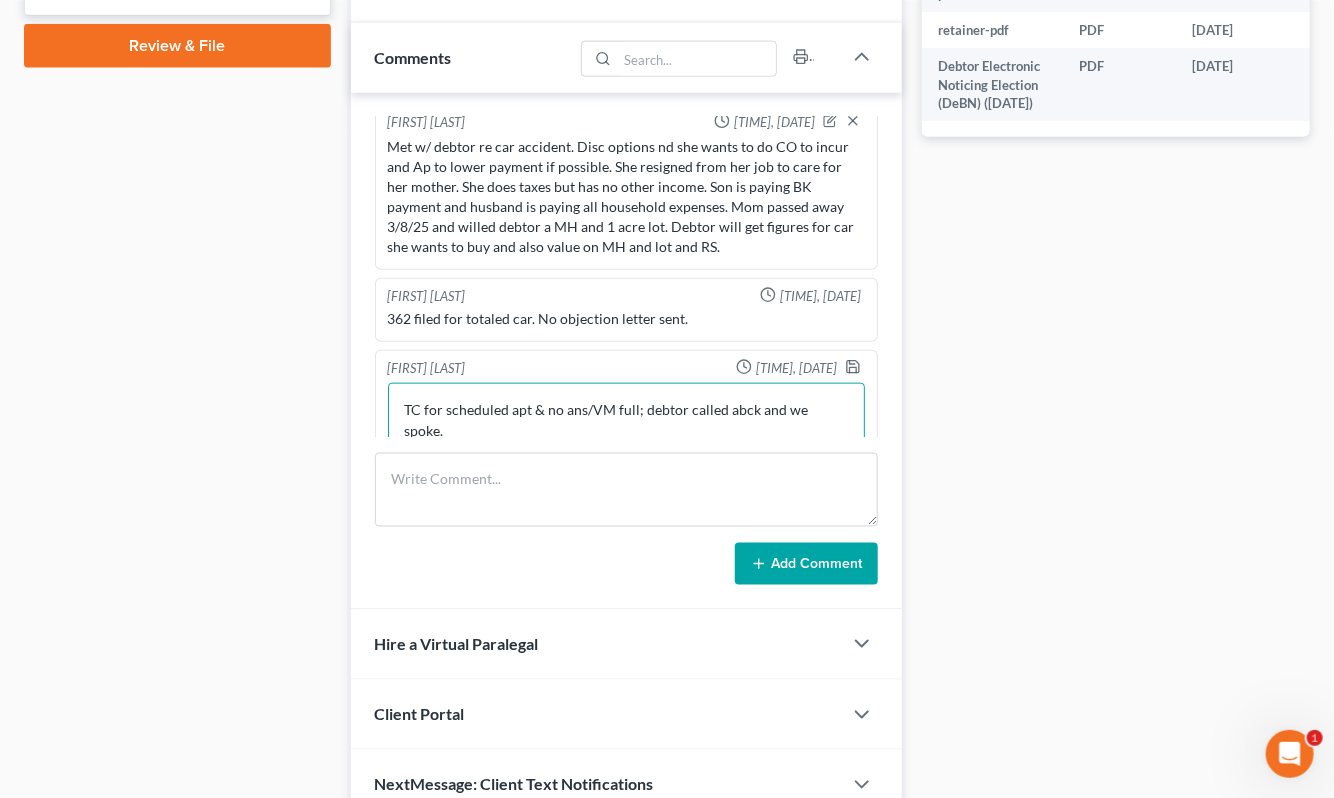 scroll, scrollTop: 1111, scrollLeft: 0, axis: vertical 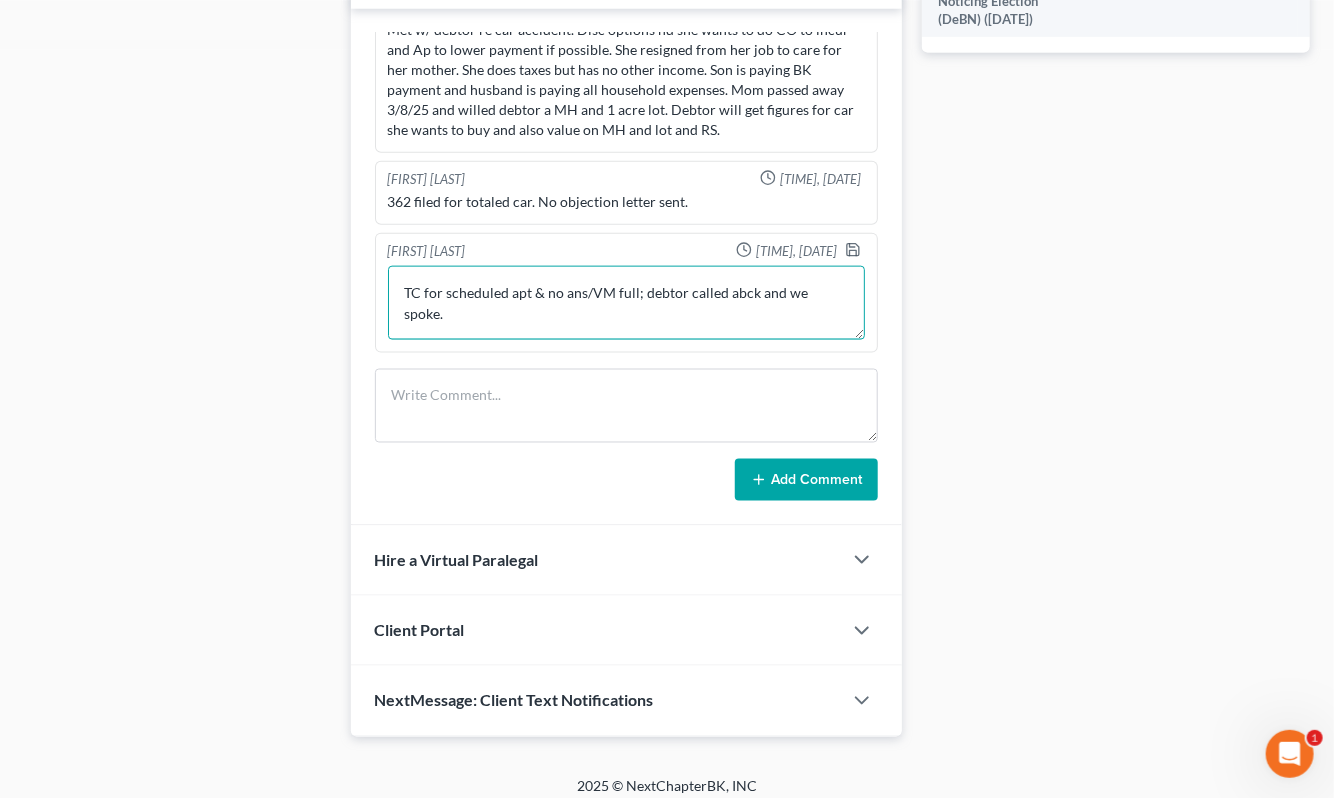 click on "TC for scheduled apt & no ans/VM full; debtor called abck and we spoke." at bounding box center [626, 303] 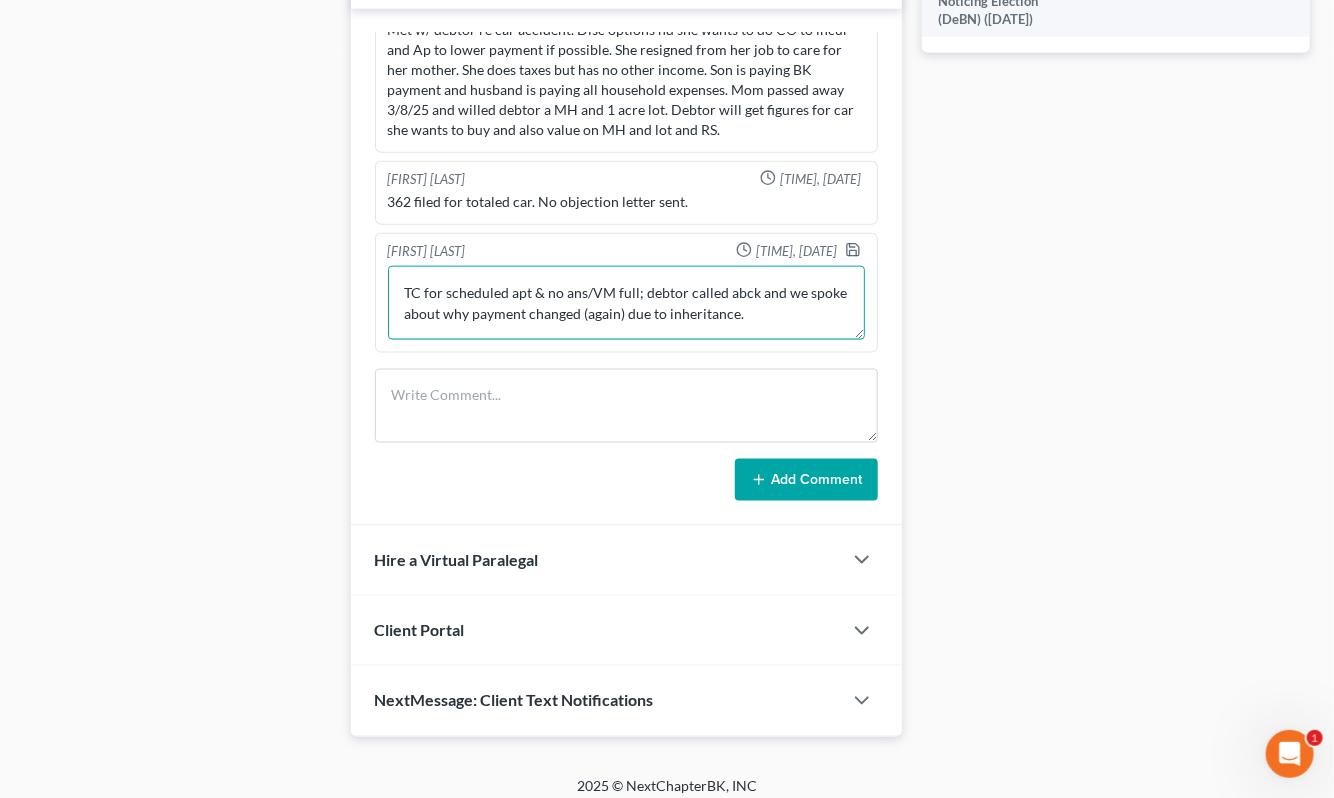 type on "TC for scheduled apt & no ans/VM full; debtor called abck and we spoke about why payment changed (again) due to inheritance." 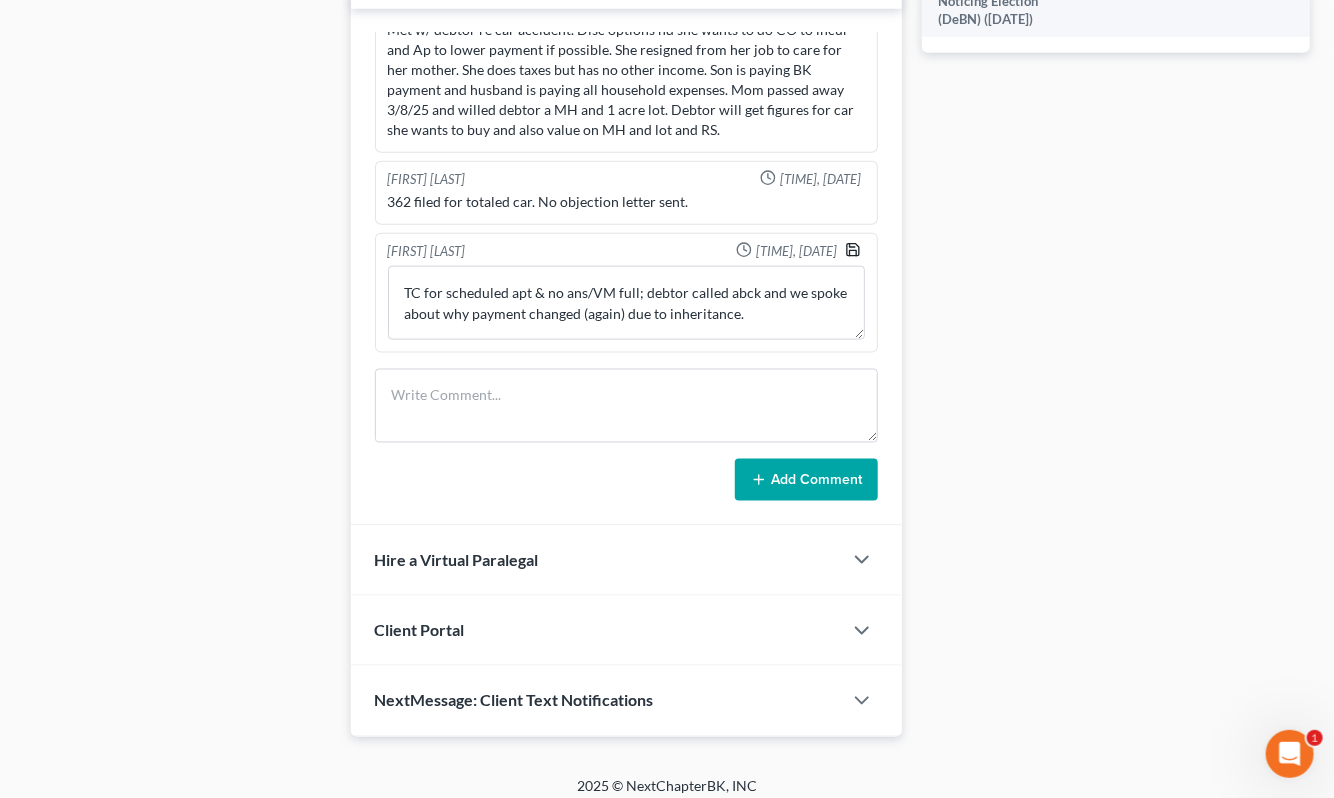 drag, startPoint x: 837, startPoint y: 253, endPoint x: 574, endPoint y: 301, distance: 267.34436 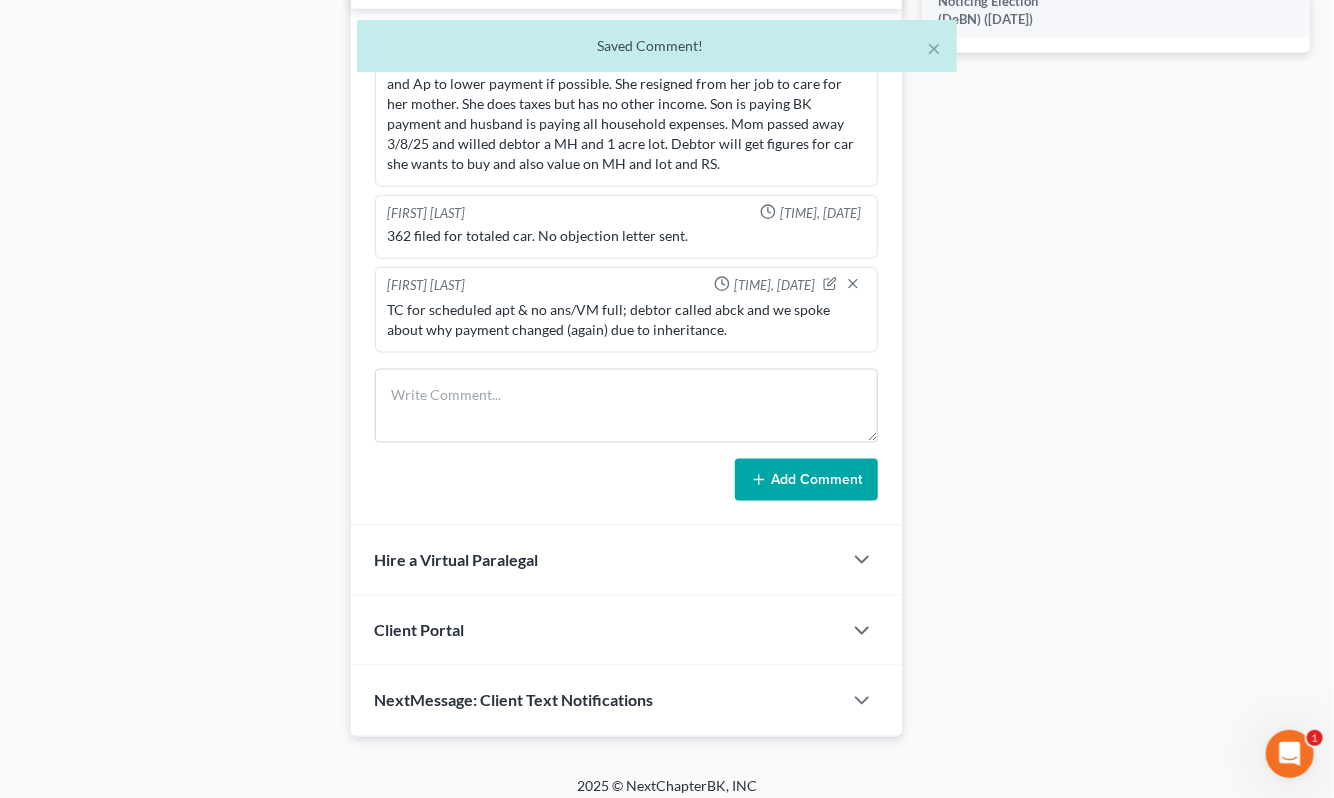 scroll, scrollTop: 861, scrollLeft: 0, axis: vertical 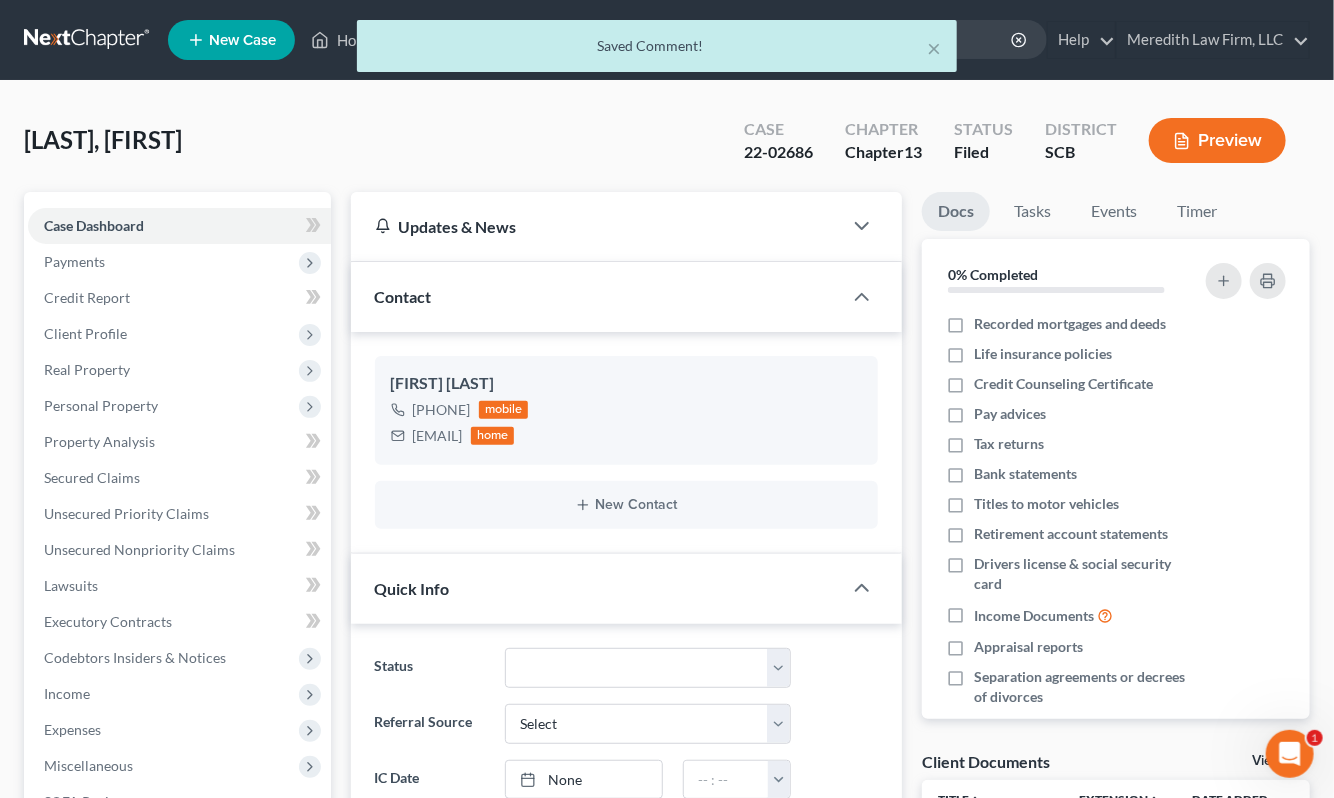 click on "×                     Saved Comment!" at bounding box center (657, 51) 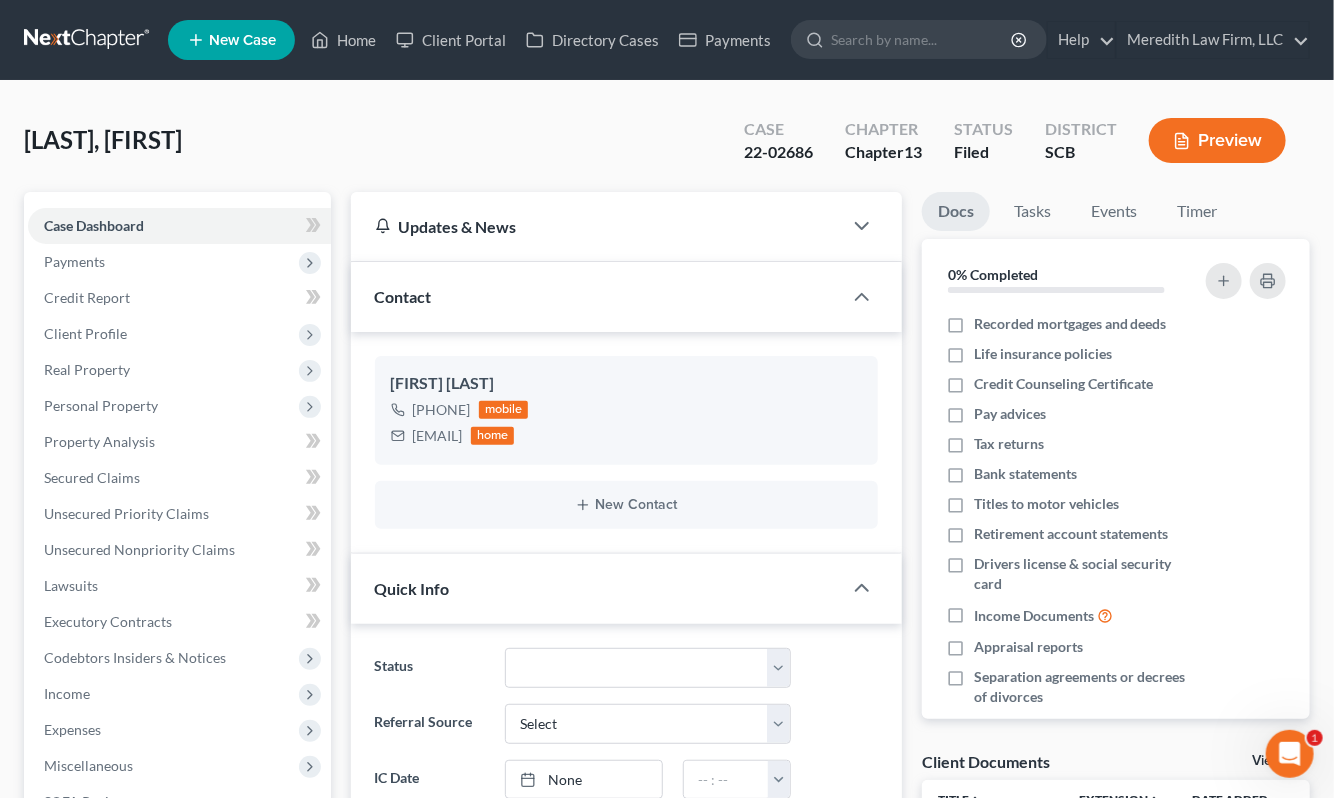 click at bounding box center (88, 40) 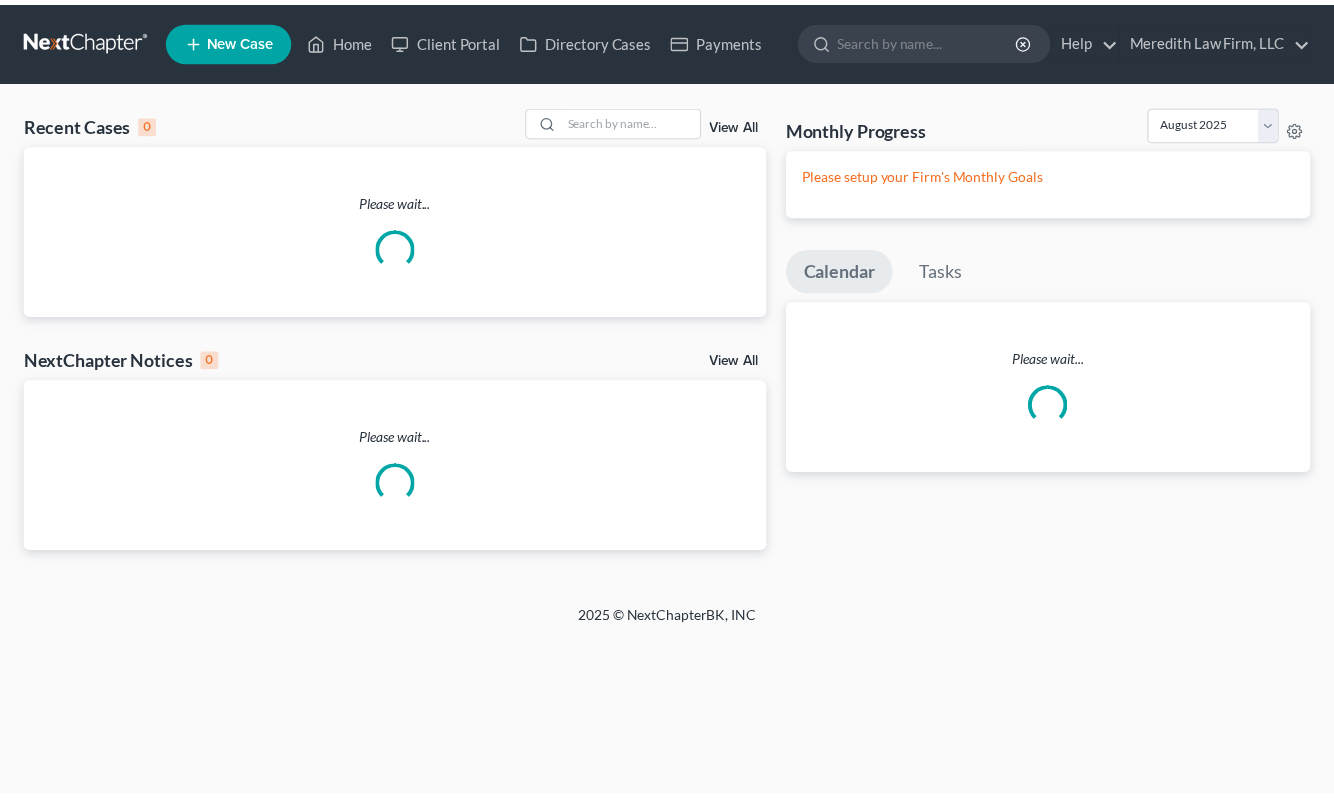 scroll, scrollTop: 0, scrollLeft: 0, axis: both 